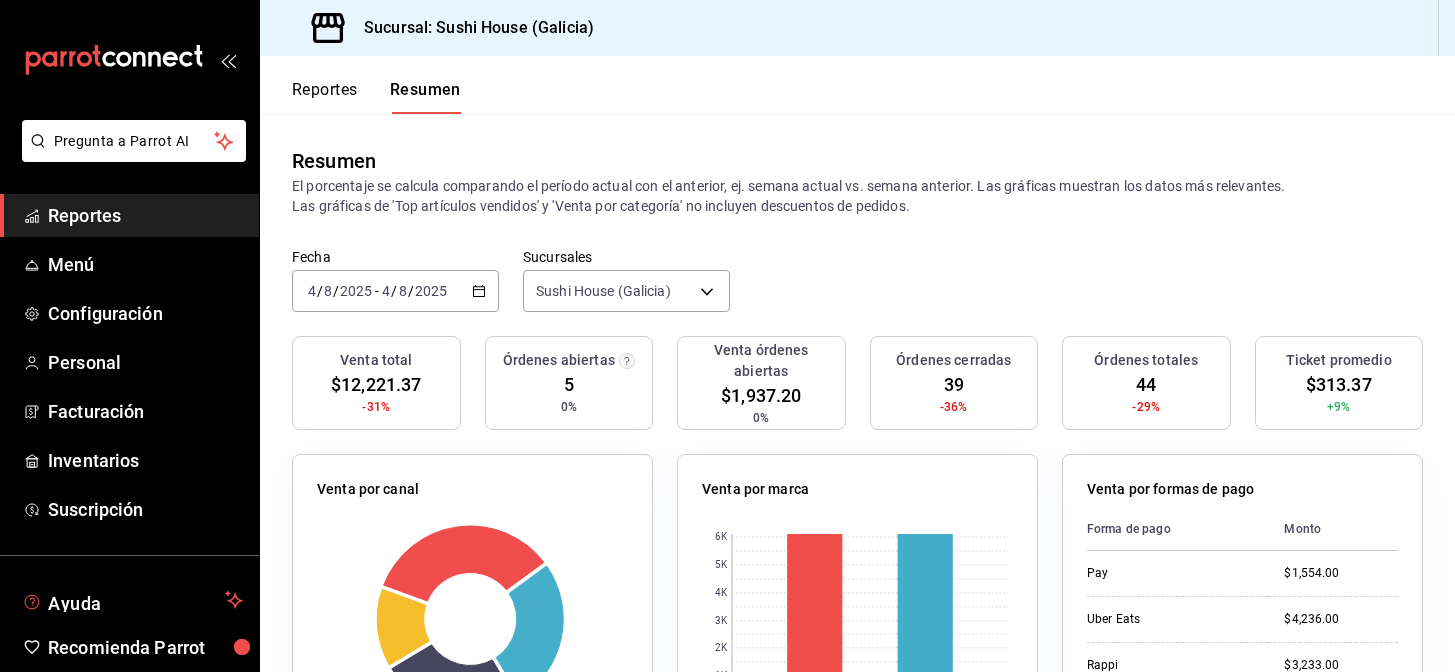 scroll, scrollTop: 0, scrollLeft: 0, axis: both 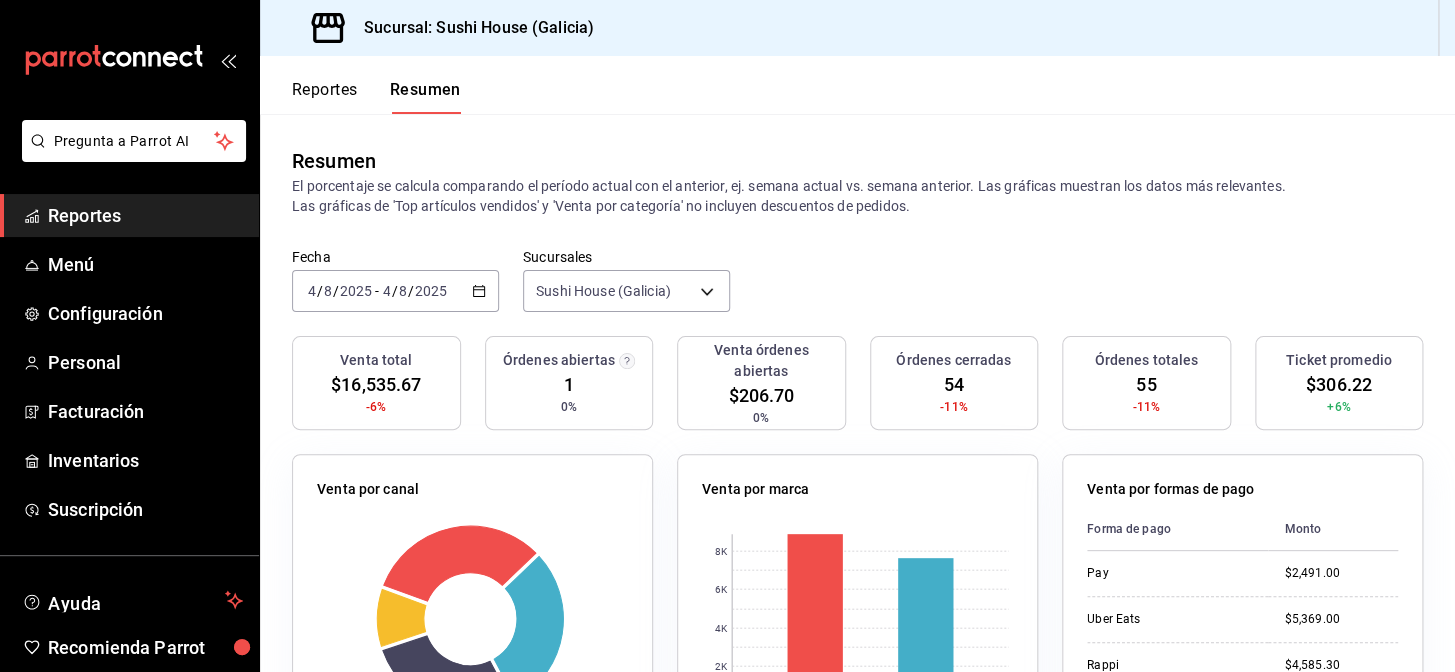 click on "Resumen" at bounding box center (857, 161) 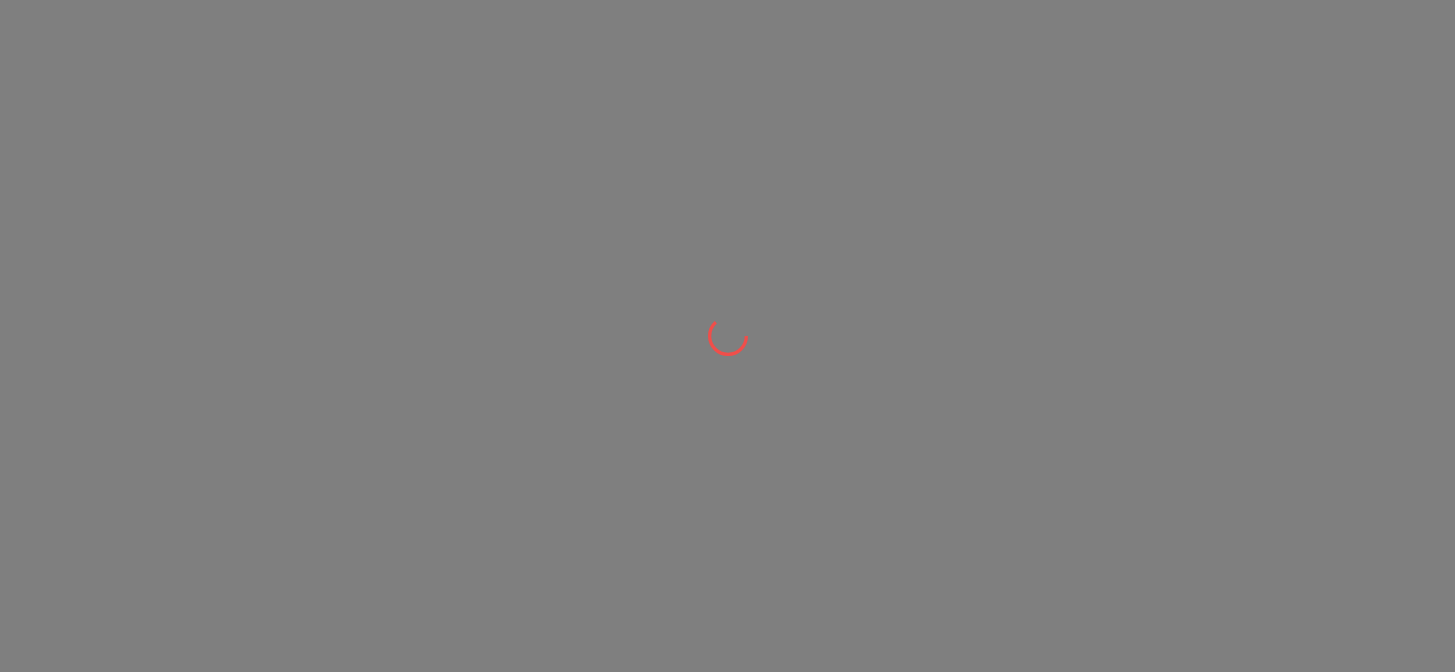 scroll, scrollTop: 0, scrollLeft: 0, axis: both 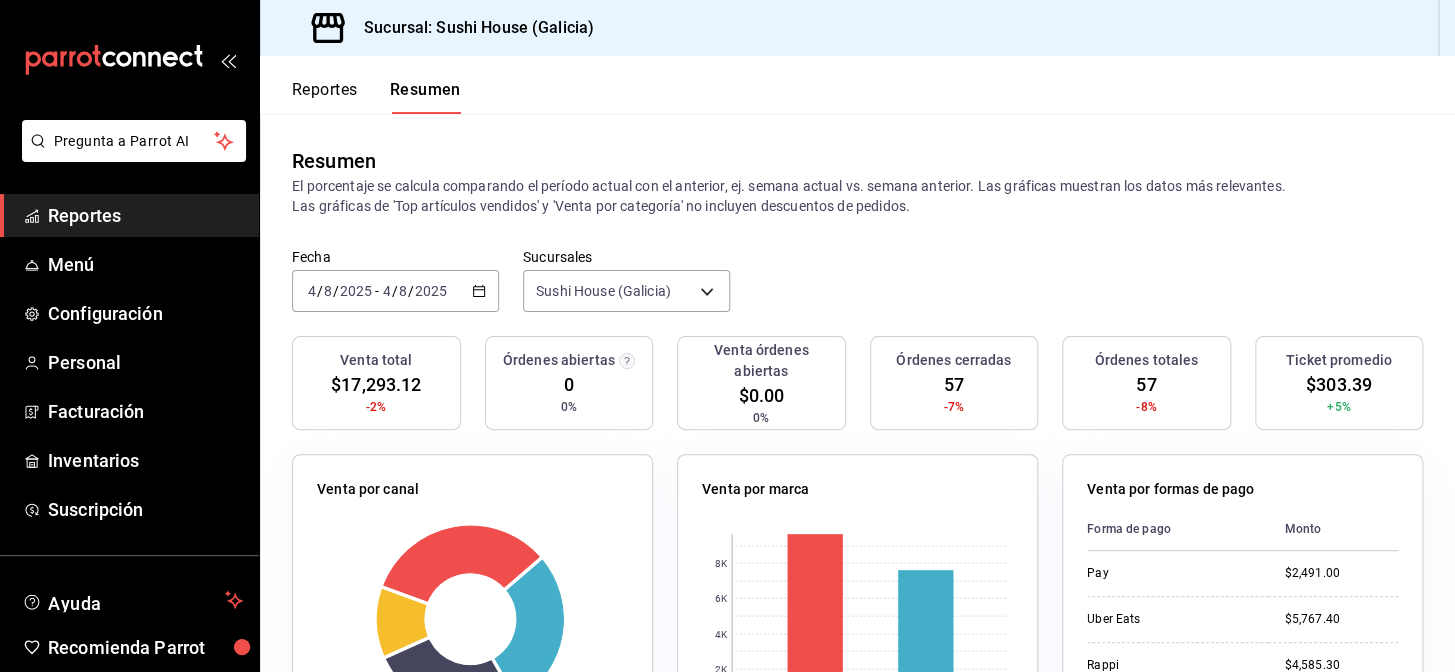 click on "Reportes" at bounding box center (325, 97) 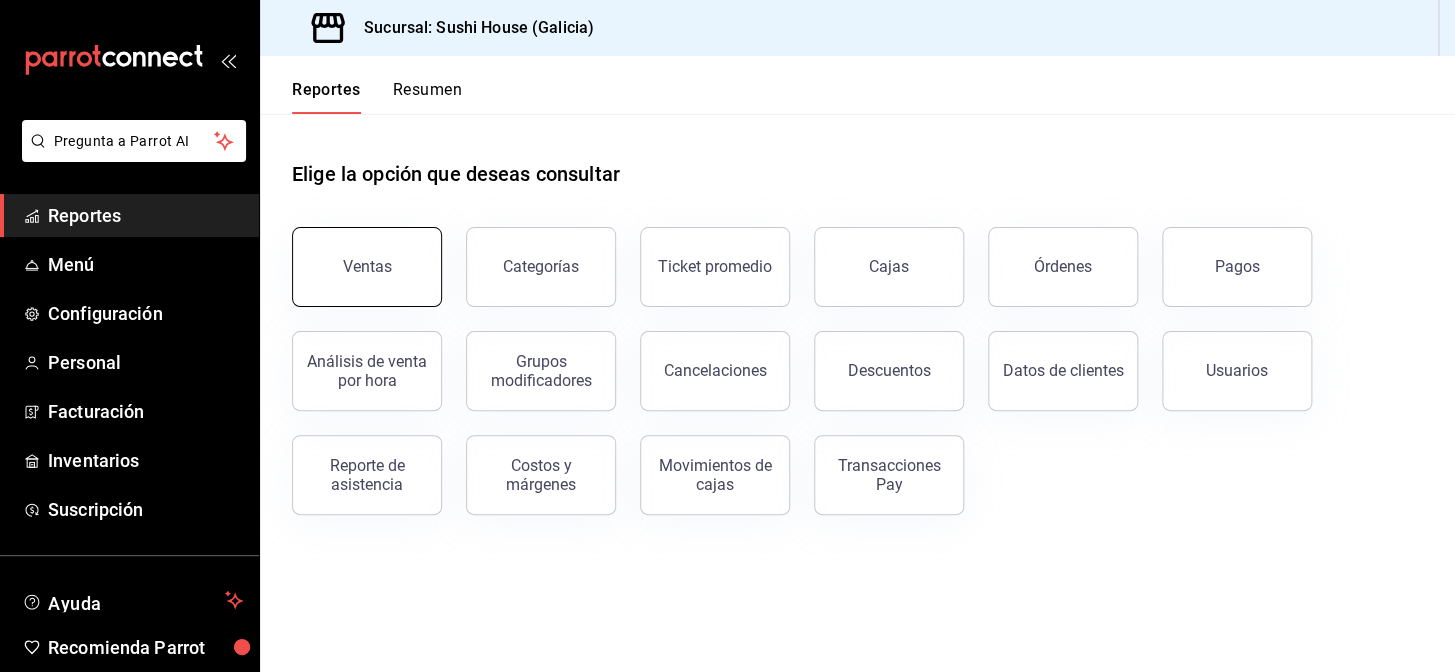 click on "Ventas" at bounding box center (367, 267) 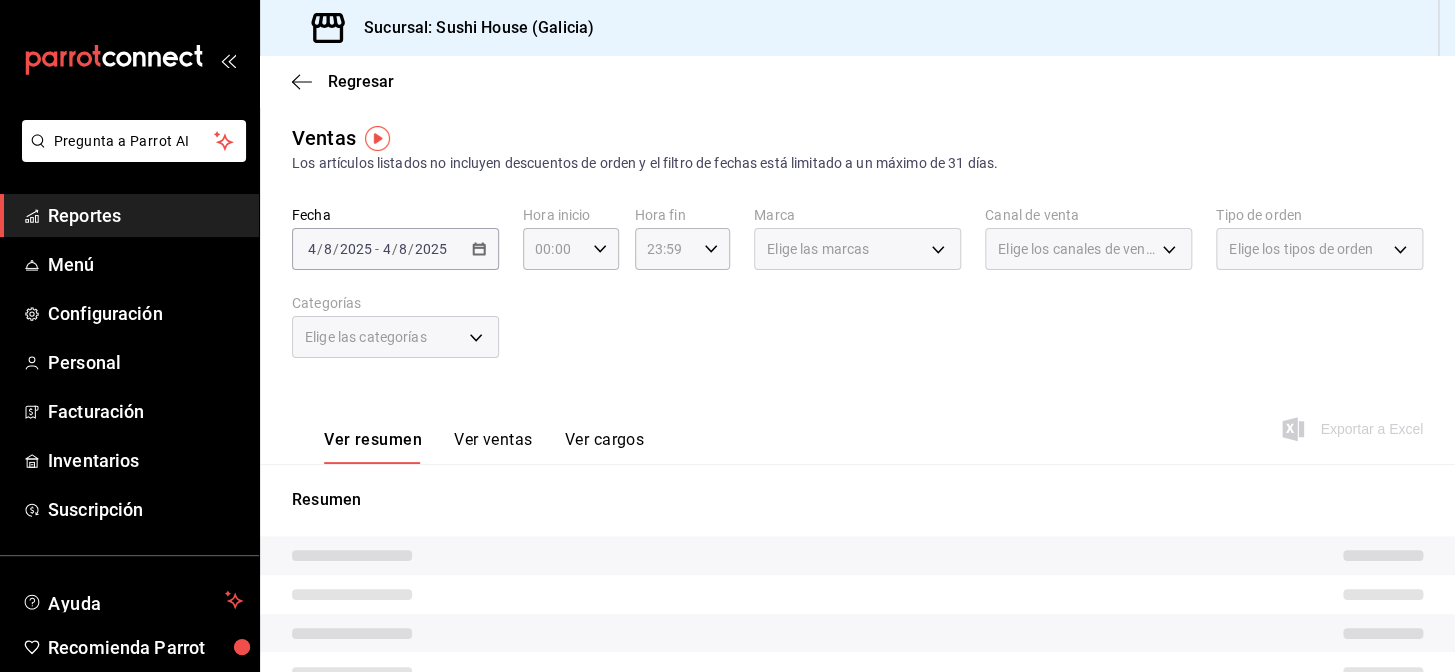 click on "Elige las marcas" at bounding box center (818, 249) 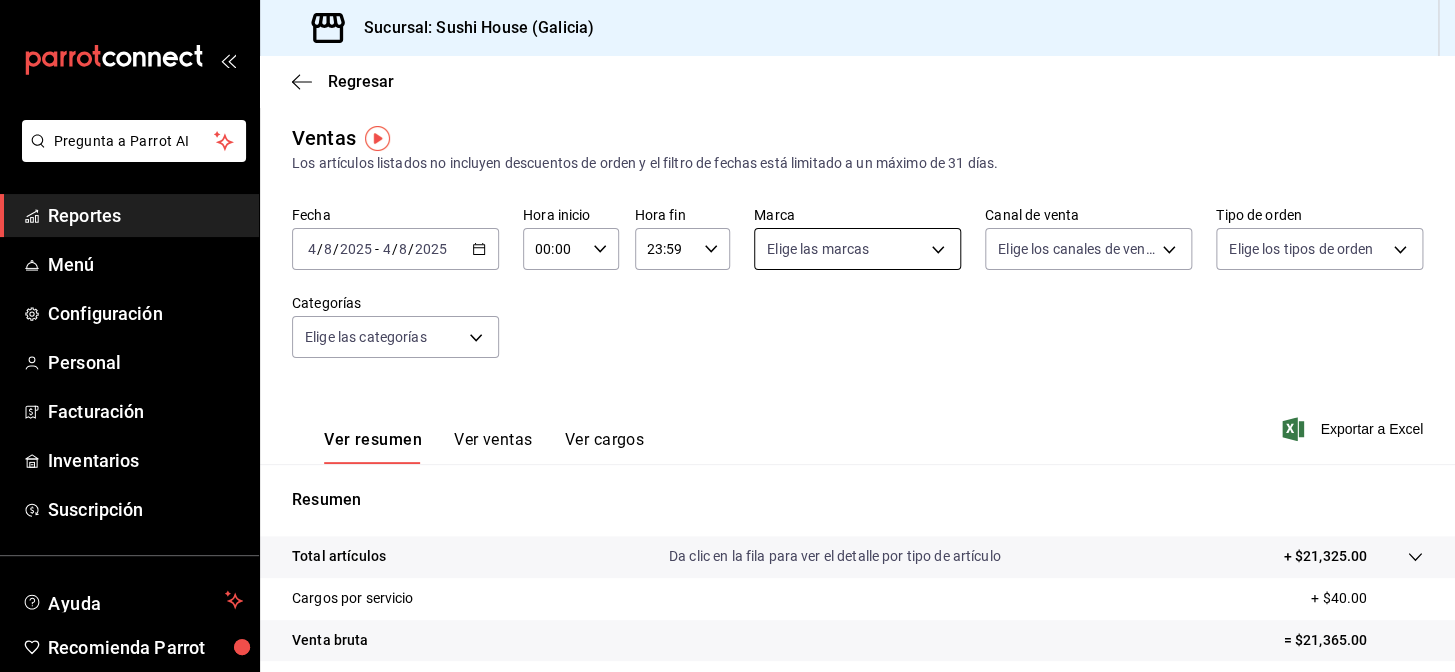 click on "Pregunta a Parrot AI Reportes   Menú   Configuración   Personal   Facturación   Inventarios   Suscripción   Ayuda Recomienda Parrot   [LOCATION] Encargado   Sugerir nueva función   Sucursal: Sushi House ([LOCATION]) Regresar Ventas Los artículos listados no incluyen descuentos de orden y el filtro de fechas está limitado a un máximo de 31 días. Fecha [DATE] [DATE] / [DATE] - [DATE] [DATE] / [DATE] Hora inicio [TIME] Hora inicio Hora fin [TIME] Hora fin Marca Elige las marcas Canal de venta Elige los canales de venta Tipo de orden Elige los tipos de orden Categorías Elige las categorías Ver resumen Ver ventas Ver cargos Exportar a Excel Resumen Total artículos Da clic en la fila para ver el detalle por tipo de artículo + $21,325.00 Cargos por servicio + $40.00 Venta bruta = $21,365.00 Descuentos totales - $4,071.88 Certificados de regalo - $0.00 Venta total = $17,293.12 Impuestos - $2,385.26 Venta neta = $14,907.86 Pregunta a Parrot AI Reportes   Menú   Configuración   Personal   Facturación" at bounding box center (727, 336) 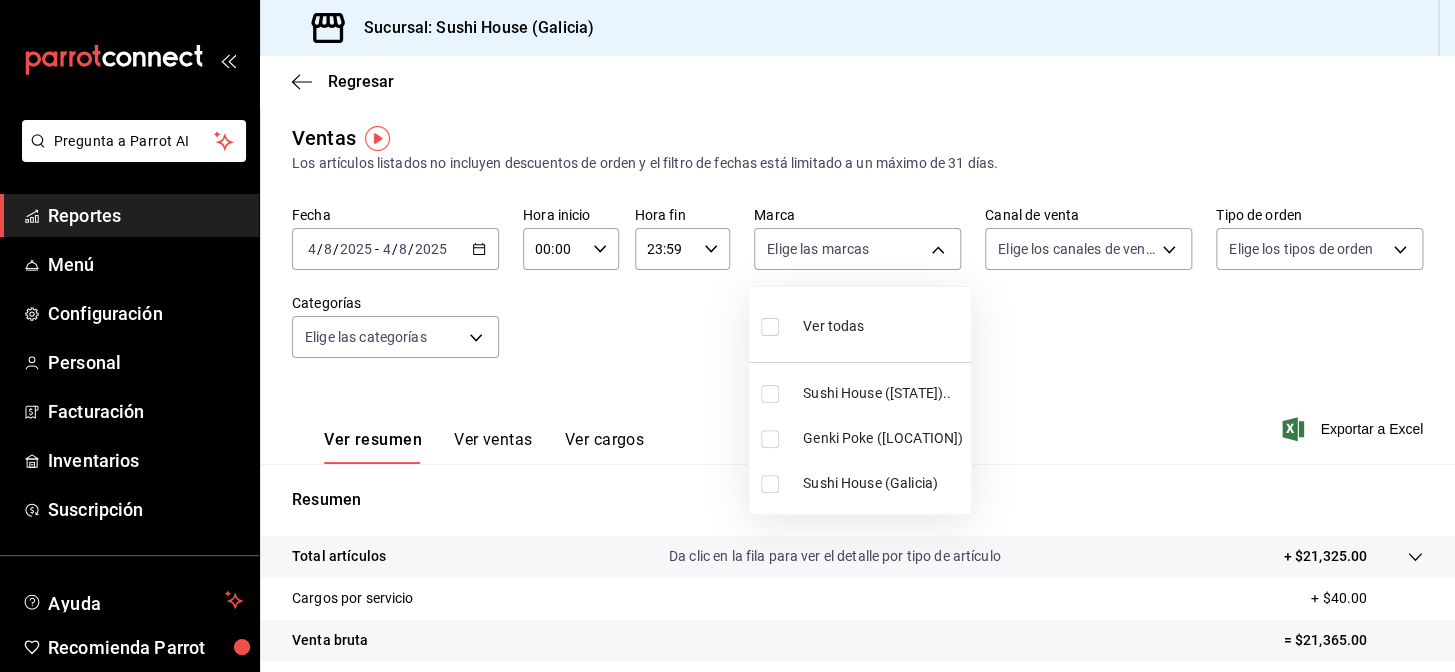 click on "Sushi House ([STATE]).." at bounding box center (860, 393) 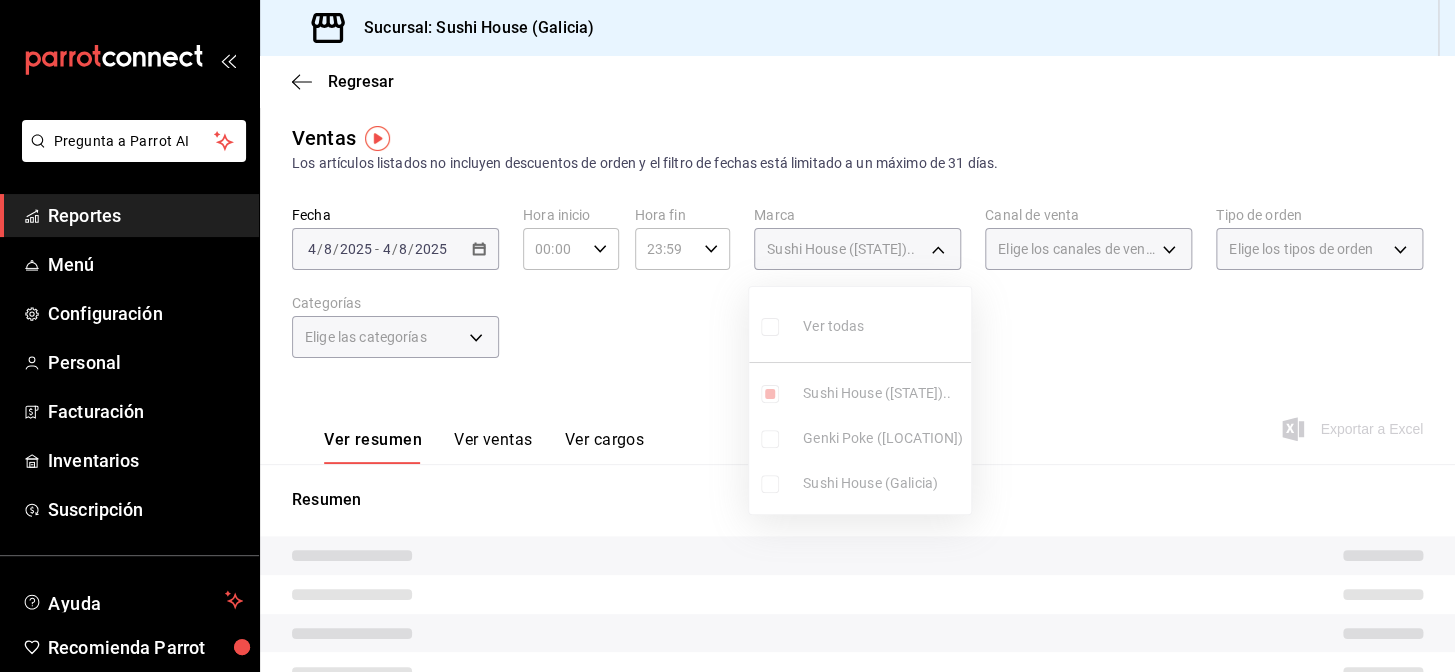 click on "Sushi House (Galicia)" at bounding box center (883, 483) 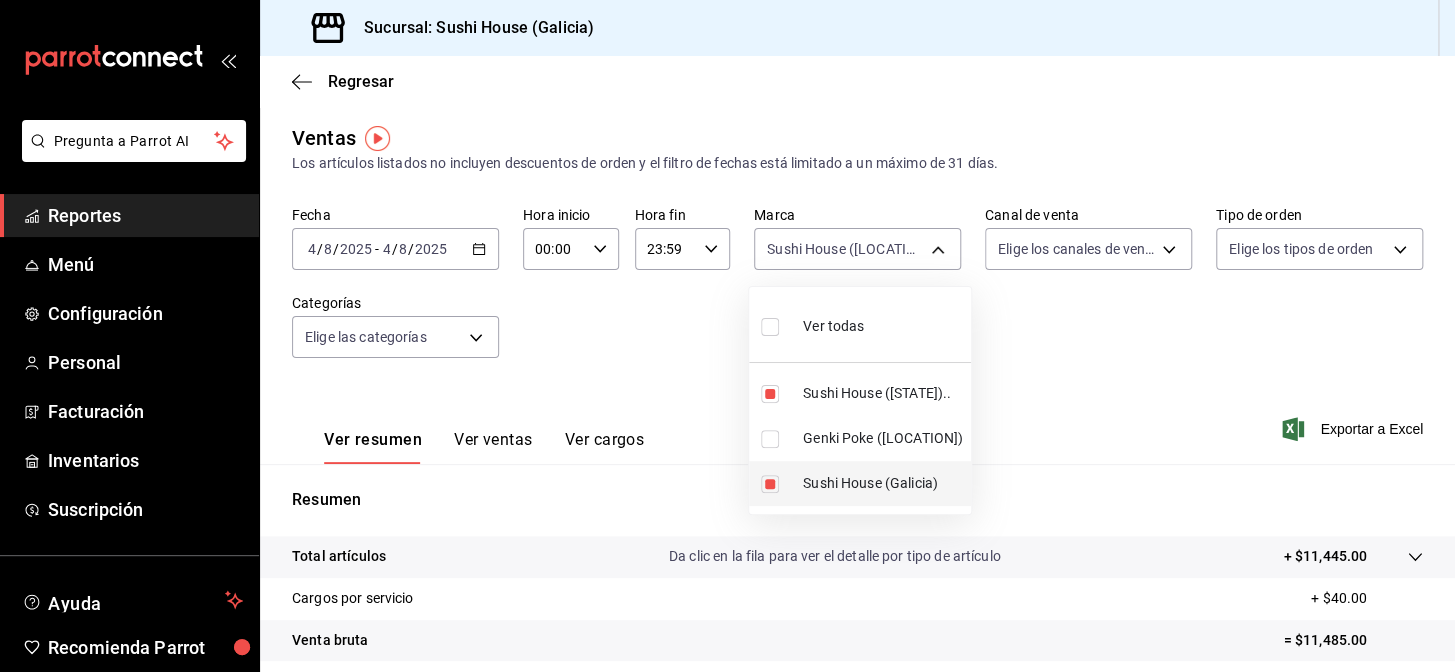type on "7dc1bbcc-c854-438a-98a7-f6be28febd34,fc9d632e-e170-447e-9cd5-70bd0bb3e59f" 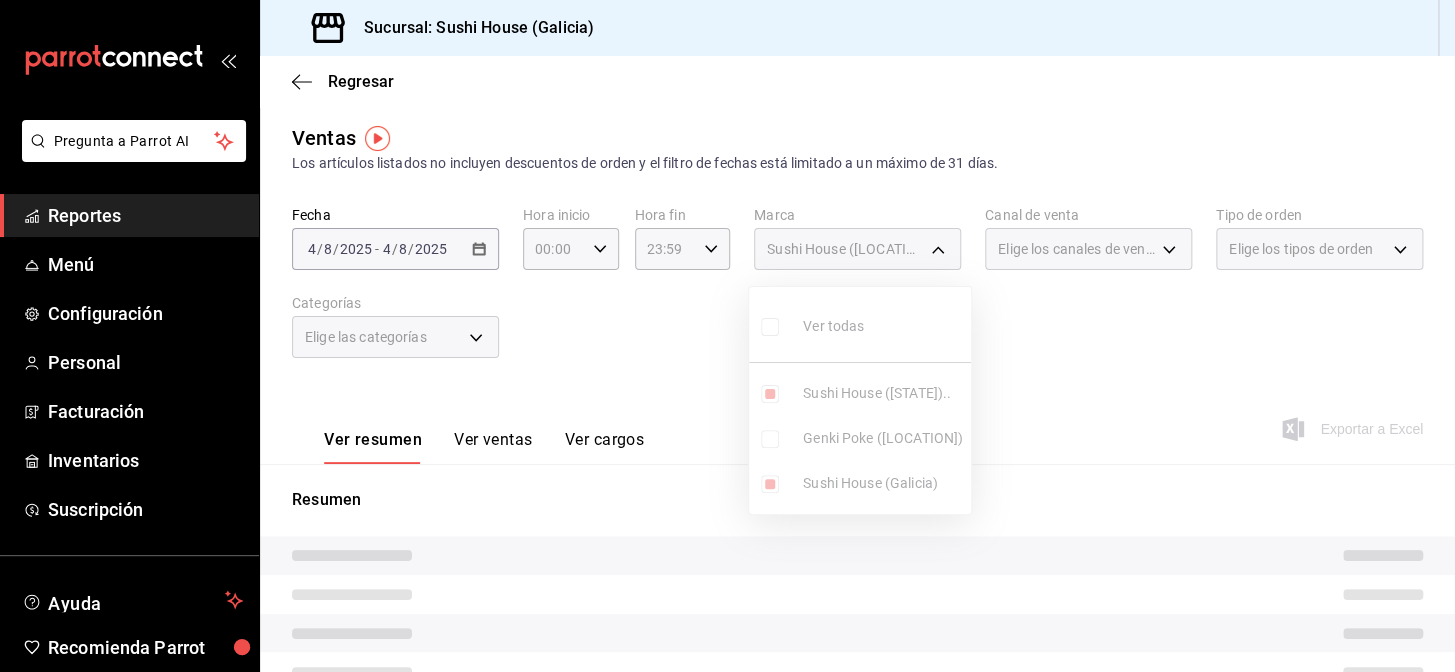 click at bounding box center [727, 336] 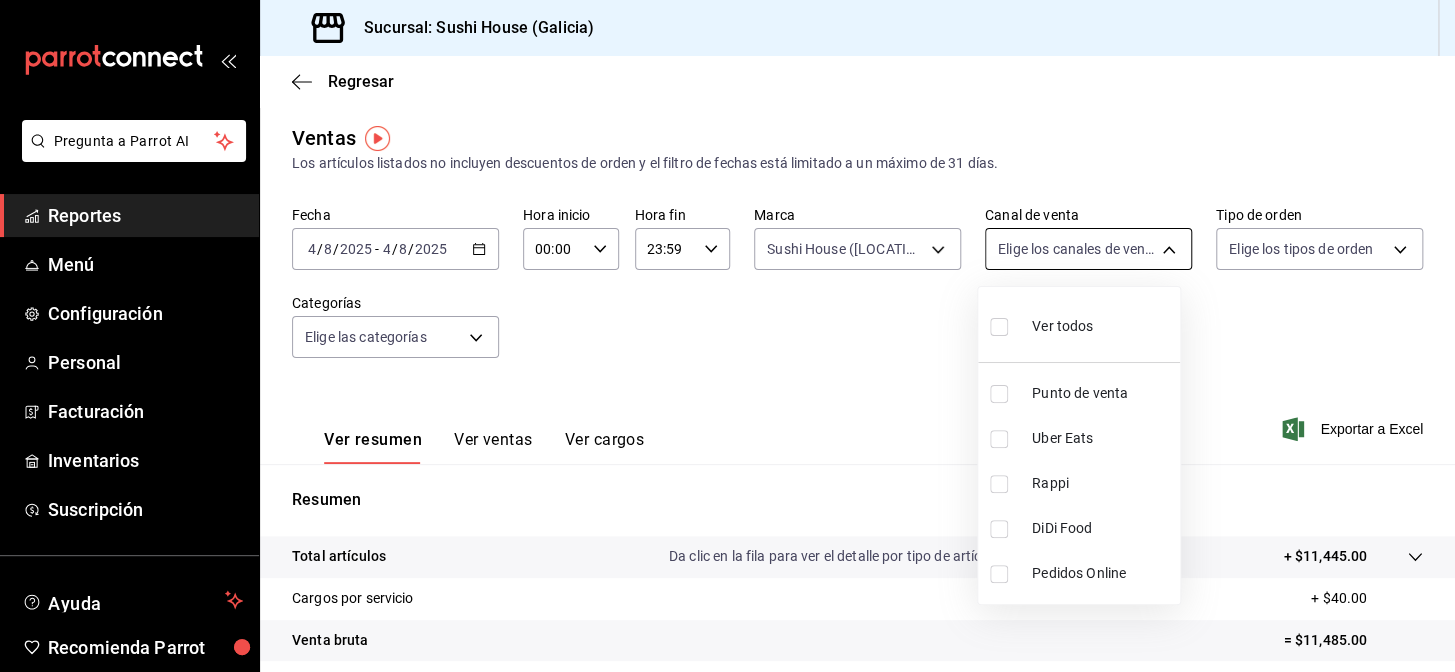 click on "Pregunta a Parrot AI Reportes   Menú   Configuración   Personal   Facturación   Inventarios   Suscripción   Ayuda Recomienda Parrot   [LOCATION] Encargado   Sugerir nueva función   Sucursal: Sushi House ([LOCATION]) Regresar Ventas Los artículos listados no incluyen descuentos de orden y el filtro de fechas está limitado a un máximo de 31 días. Fecha [DATE] [DATE] / [DATE] - [DATE] [DATE] / [DATE] Hora inicio [TIME] Hora inicio Hora fin [TIME] Hora fin Marca Sushi House ([LOCATION]).., Sushi House ([LOCATION]) [UUID],[UUID] Canal de venta Elige los canales de venta Tipo de orden Elige los tipos de orden Categorías Elige las categorías Ver resumen Ver ventas Ver cargos Exportar a Excel Resumen Total artículos Da clic en la fila para ver el detalle por tipo de artículo + $11,445.00 Cargos por servicio + $40.00 Venta bruta = $11,485.00 Descuentos totales - $1,823.73 Certificados de regalo - $0.00 Venta total = $9,661.27 Impuestos - $1,332.59 Venta neta" at bounding box center (727, 336) 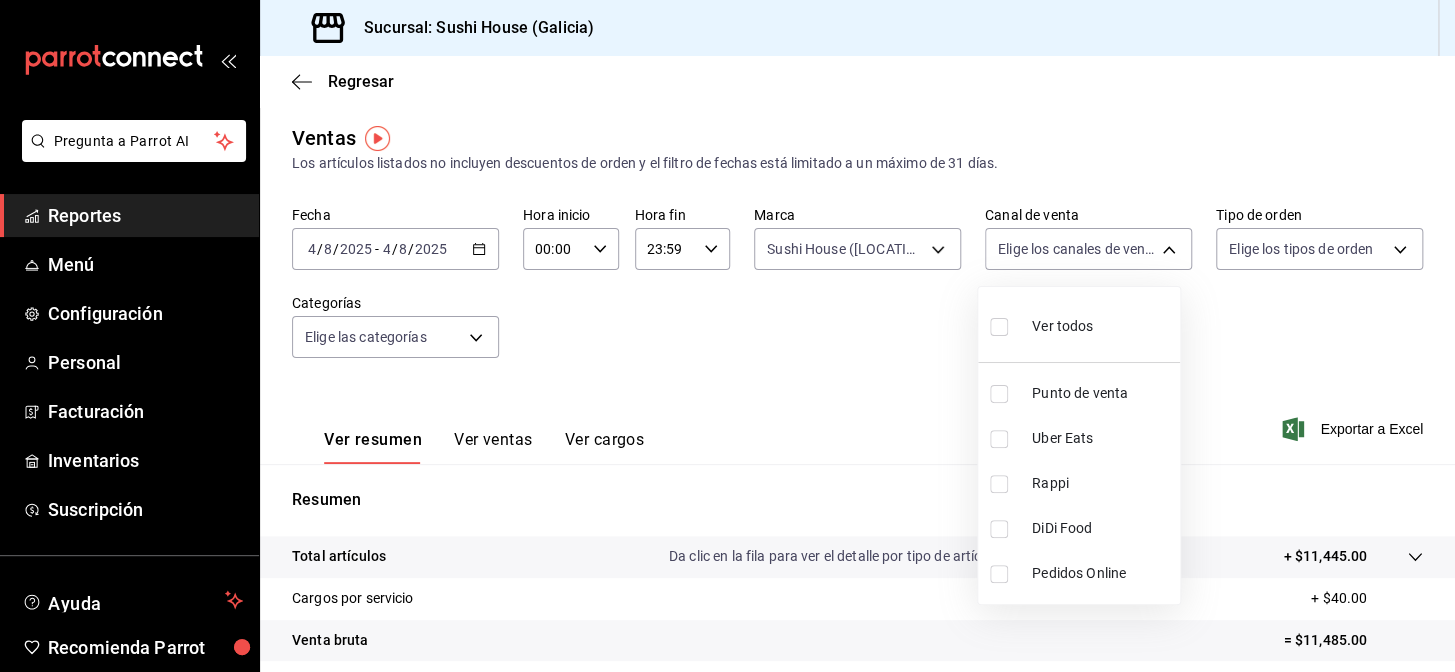 click on "Rappi" at bounding box center [1079, 483] 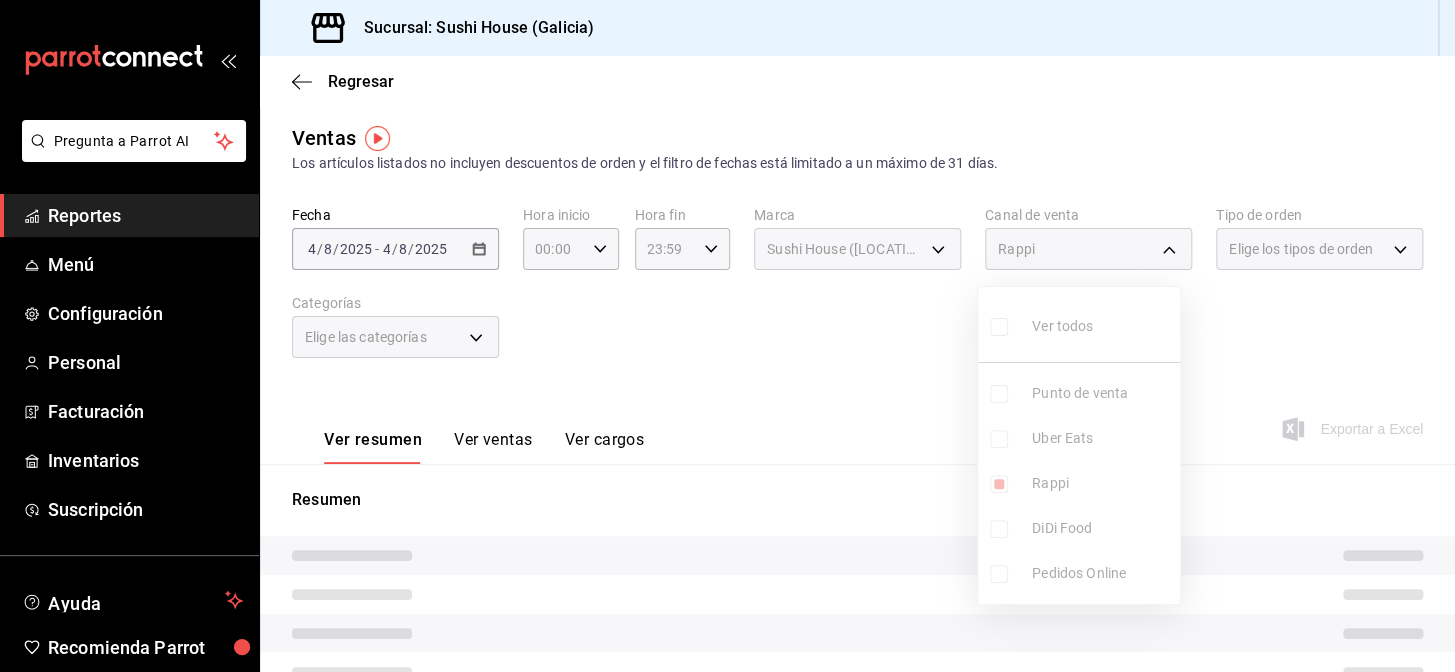 drag, startPoint x: 588, startPoint y: 340, endPoint x: 731, endPoint y: 340, distance: 143 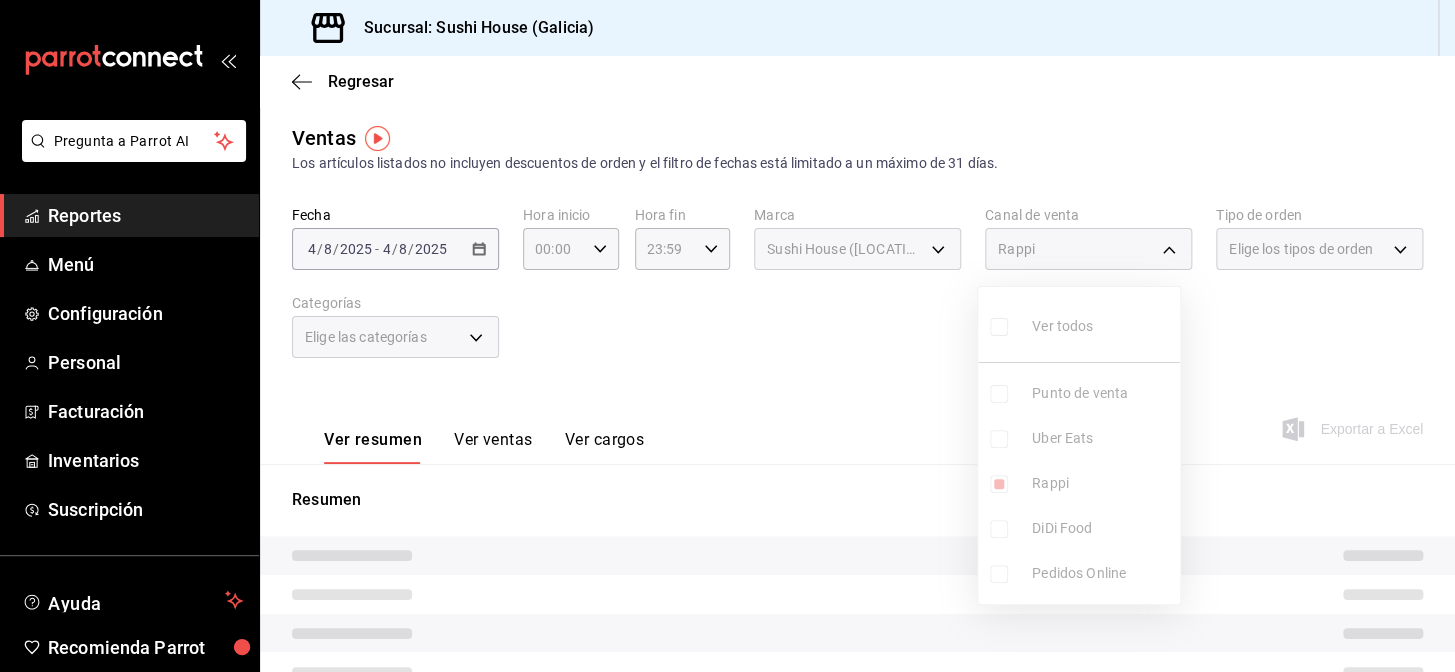 click at bounding box center [727, 336] 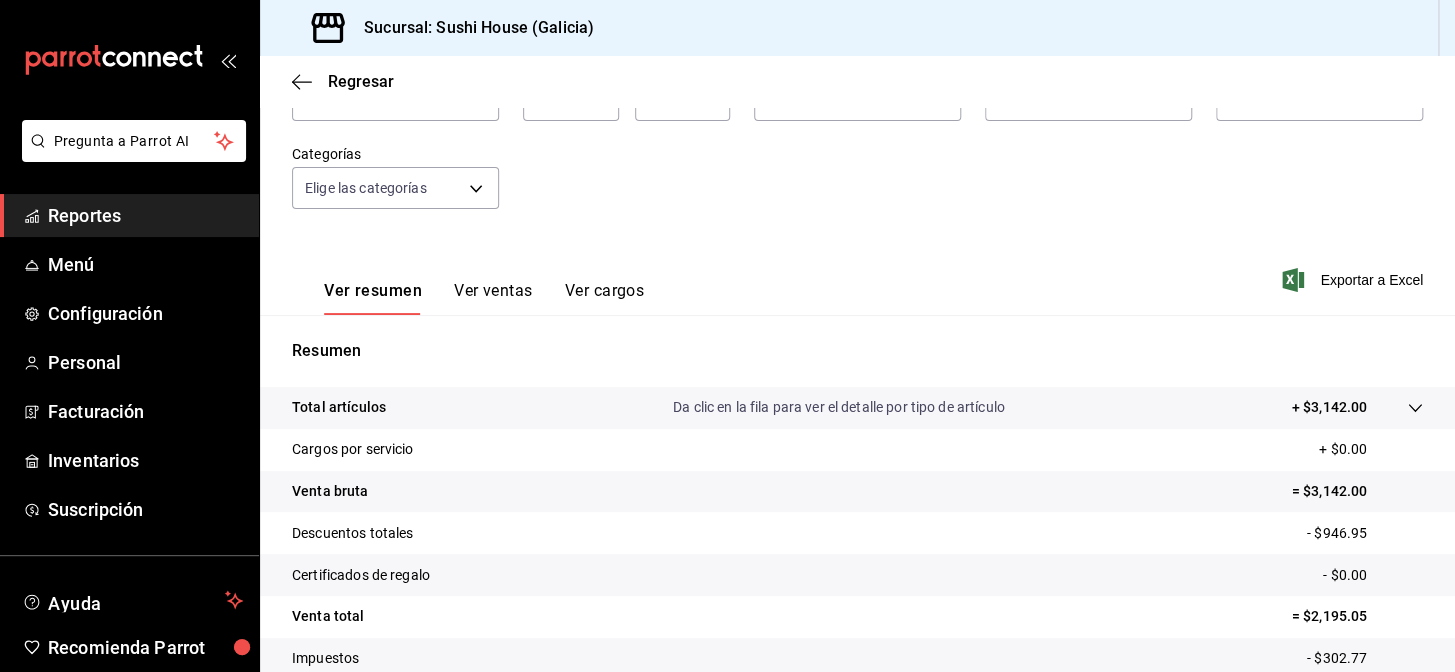 scroll, scrollTop: 0, scrollLeft: 0, axis: both 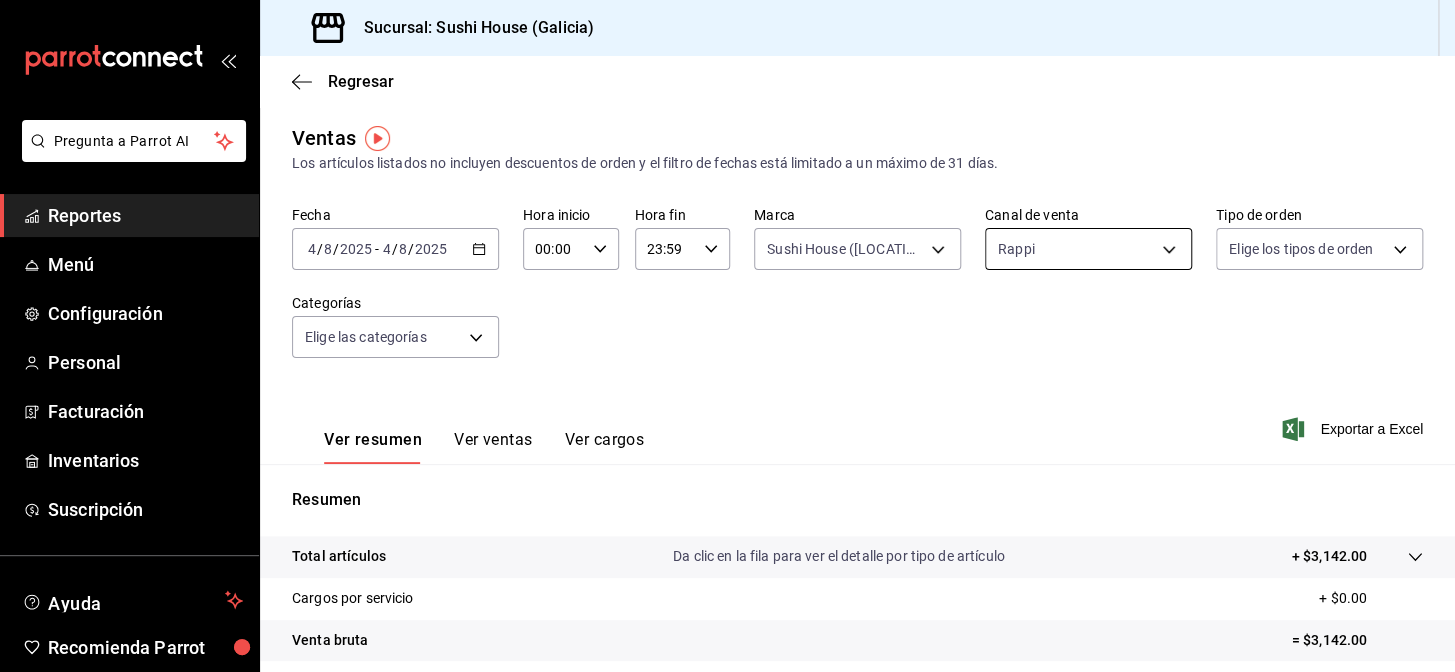 click on "Pregunta a Parrot AI Reportes   Menú   Configuración   Personal   Facturación   Inventarios   Suscripción   Ayuda Recomienda Parrot   [LOCATION] Encargado   Sugerir nueva función   Sucursal: Sushi House ([LOCATION]) Regresar Ventas Los artículos listados no incluyen descuentos de orden y el filtro de fechas está limitado a un máximo de 31 días. Fecha [DATE] [DATE] / [DATE] - [DATE] [DATE] / [DATE] Hora inicio [TIME] Hora inicio Hora fin [TIME] Hora fin Marca Sushi House ([LOCATION]).., Sushi House ([LOCATION]) [UUID],[UUID] Canal de venta Rappi RAPPI Tipo de orden Elige los tipos de orden Categorías Elige las categorías Ver resumen Ver ventas Ver cargos Exportar a Excel Resumen Total artículos Da clic en la fila para ver el detalle por tipo de artículo + $3,142.00 Cargos por servicio + $0.00 Venta bruta = $3,142.00 Descuentos totales - $946.95 Certificados de regalo - $0.00 Venta total = $2,195.05 Impuestos - $302.77 Venta neta = $1,892.28 Reportes" at bounding box center [727, 336] 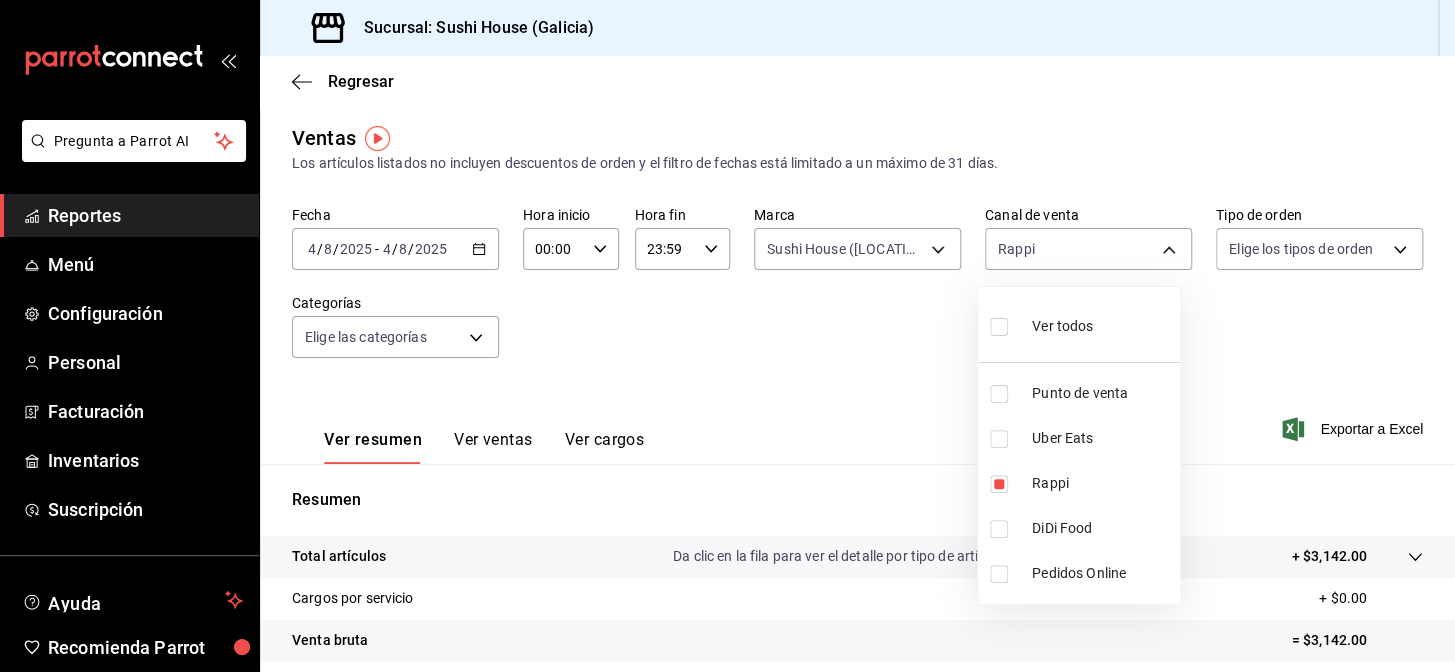 click on "DiDi Food" at bounding box center [1102, 528] 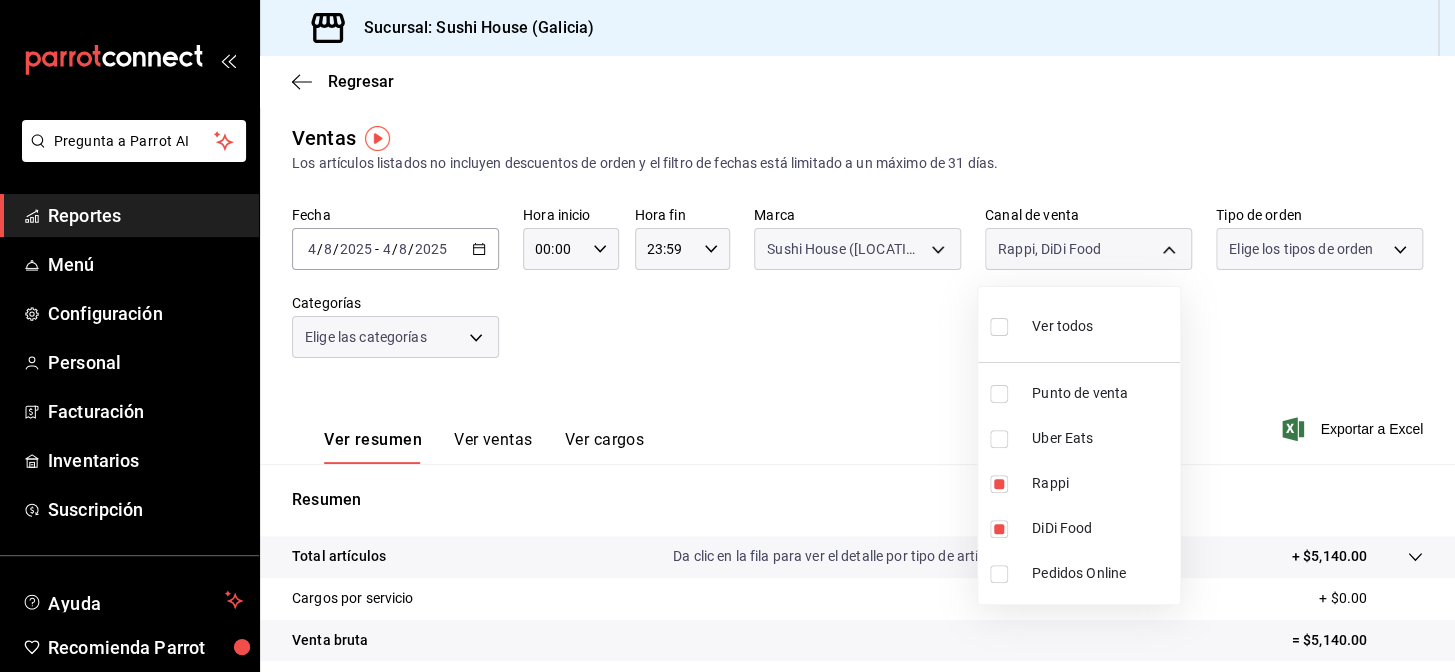 click on "Ver todos Punto de venta Uber Eats Rappi DiDi Food Pedidos Online" at bounding box center [1079, 445] 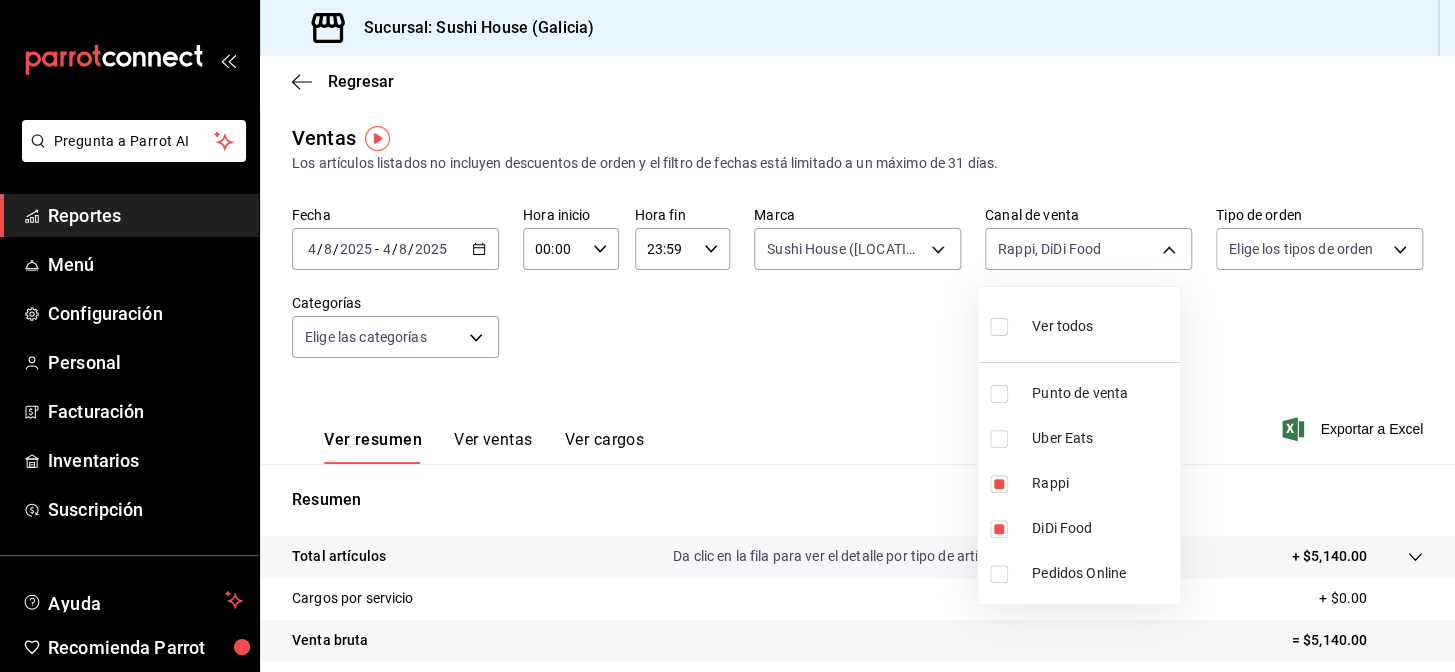 click on "Rappi" at bounding box center (1102, 483) 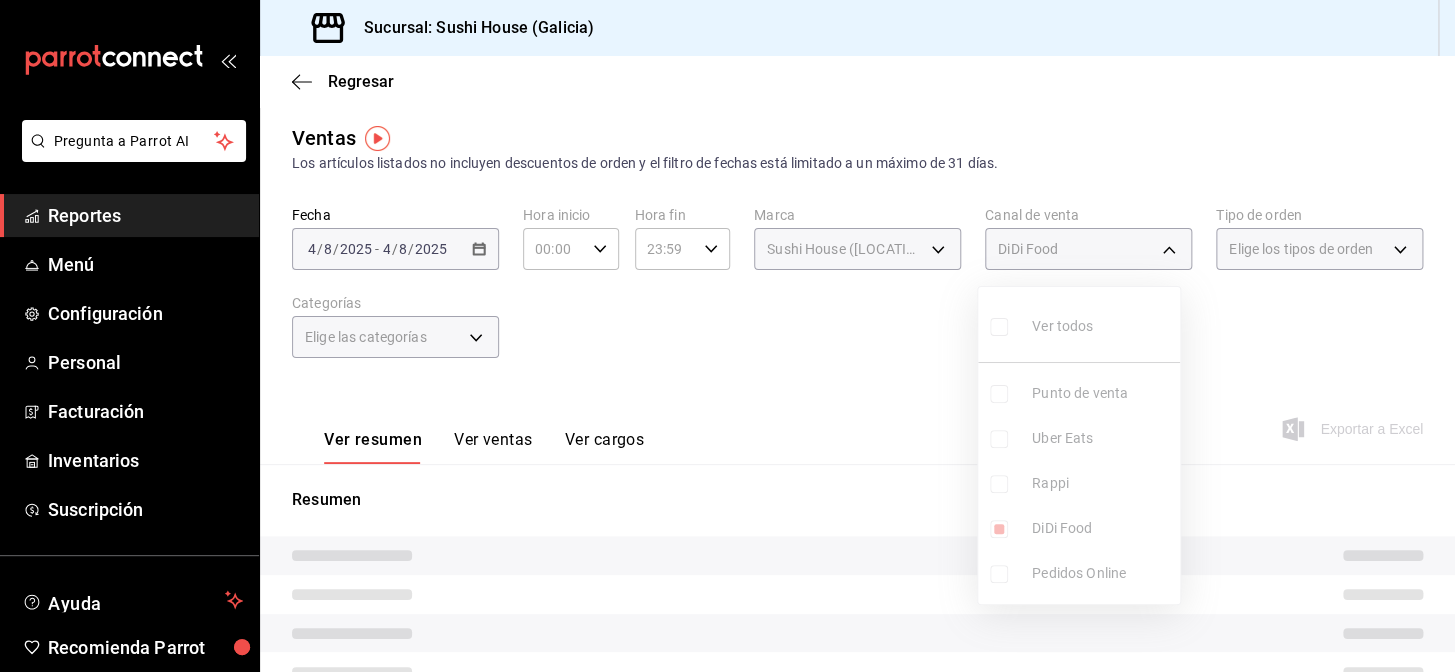 click at bounding box center [727, 336] 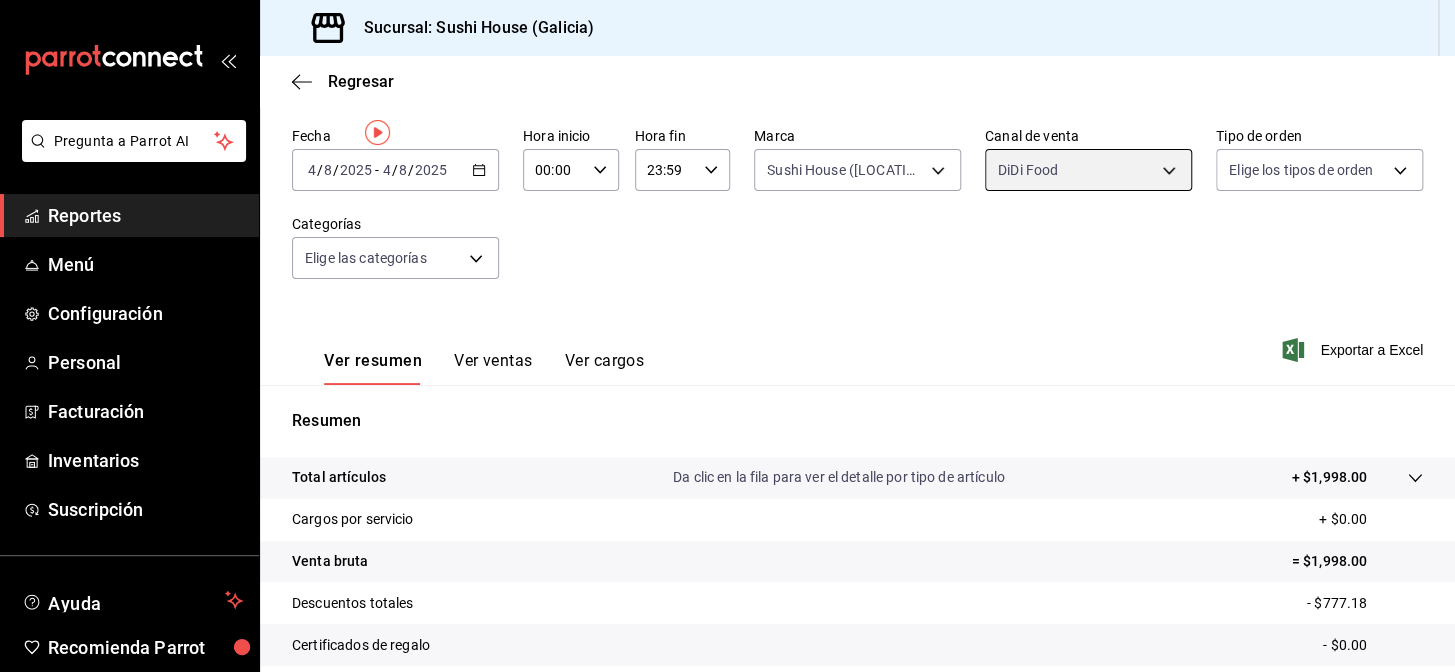 scroll, scrollTop: 286, scrollLeft: 0, axis: vertical 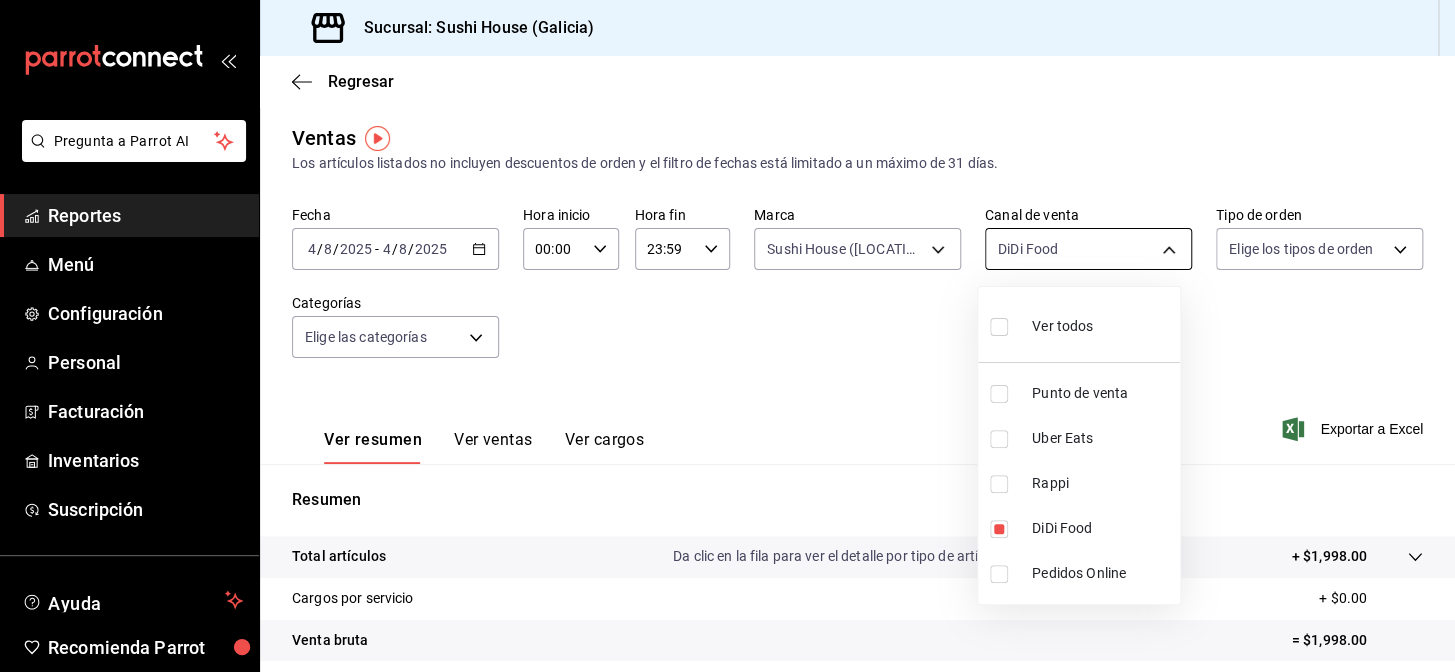 click on "Pregunta a Parrot AI Reportes   Menú   Configuración   Personal   Facturación   Inventarios   Suscripción   Ayuda Recomienda Parrot   [LOCATION] Encargado   Sugerir nueva función   Sucursal: Sushi House ([LOCATION]) Regresar Ventas Los artículos listados no incluyen descuentos de orden y el filtro de fechas está limitado a un máximo de 31 días. Fecha [DATE] [DATE] / [DATE] - [DATE] [DATE] / [DATE] Hora inicio [TIME] Hora inicio Hora fin [TIME] Hora fin Marca Sushi House ([LOCATION]).., Sushi House ([LOCATION]) [UUID],[UUID] Canal de venta DiDi Food DIDI_FOOD Tipo de orden Elige los tipos de orden Categorías Elige las categorías Ver resumen Ver ventas Ver cargos Exportar a Excel Resumen Total artículos Da clic en la fila para ver el detalle por tipo de artículo + $1,998.00 Cargos por servicio + $0.00 Venta bruta = $1,998.00 Descuentos totales - $777.18 Certificados de regalo - $0.00 Venta total = $1,220.82 Impuestos - $168.39 Venta neta = $1,052.43" at bounding box center [727, 336] 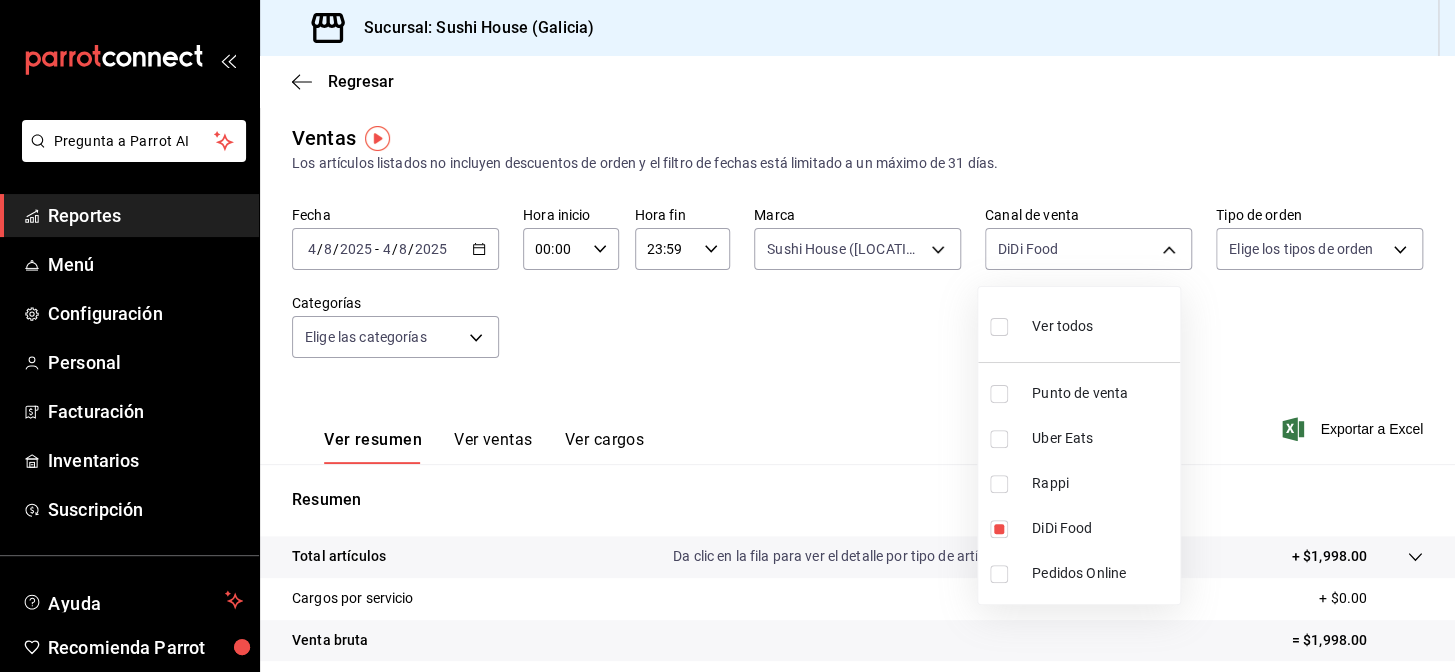 drag, startPoint x: 1057, startPoint y: 429, endPoint x: 1073, endPoint y: 504, distance: 76.687675 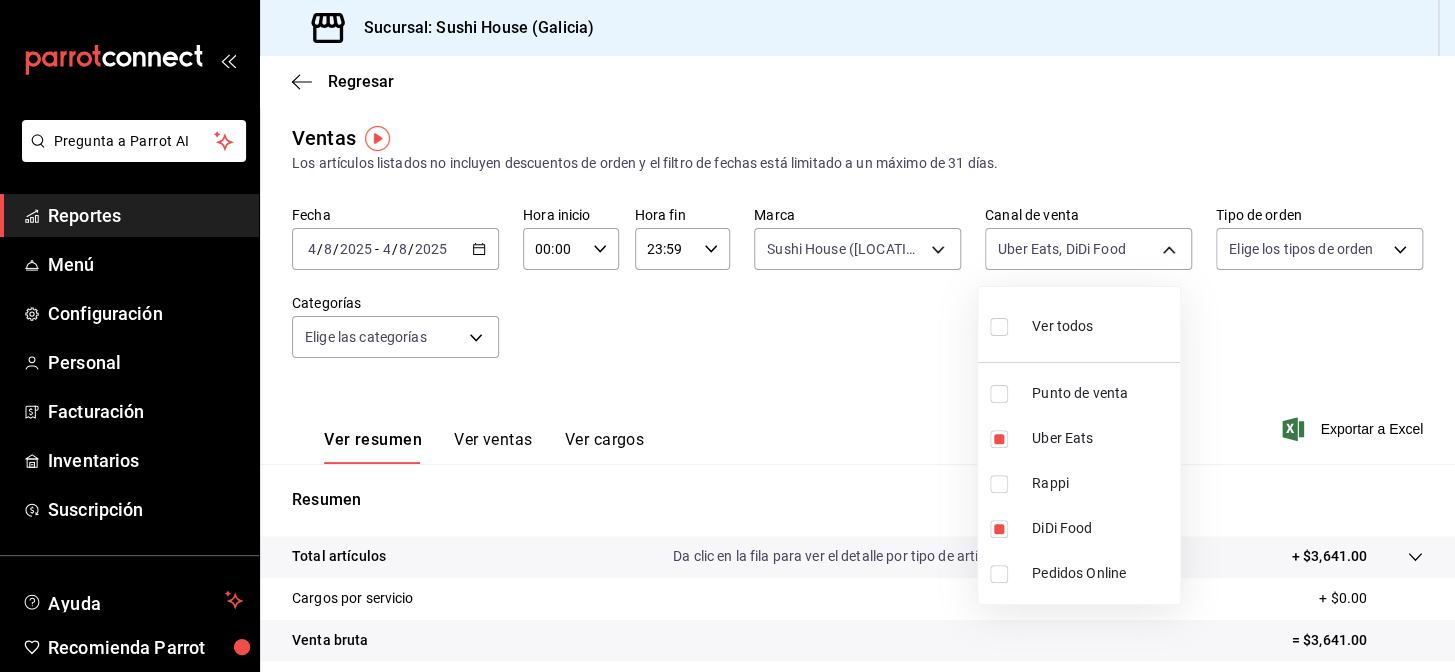 click on "DiDi Food" at bounding box center (1102, 528) 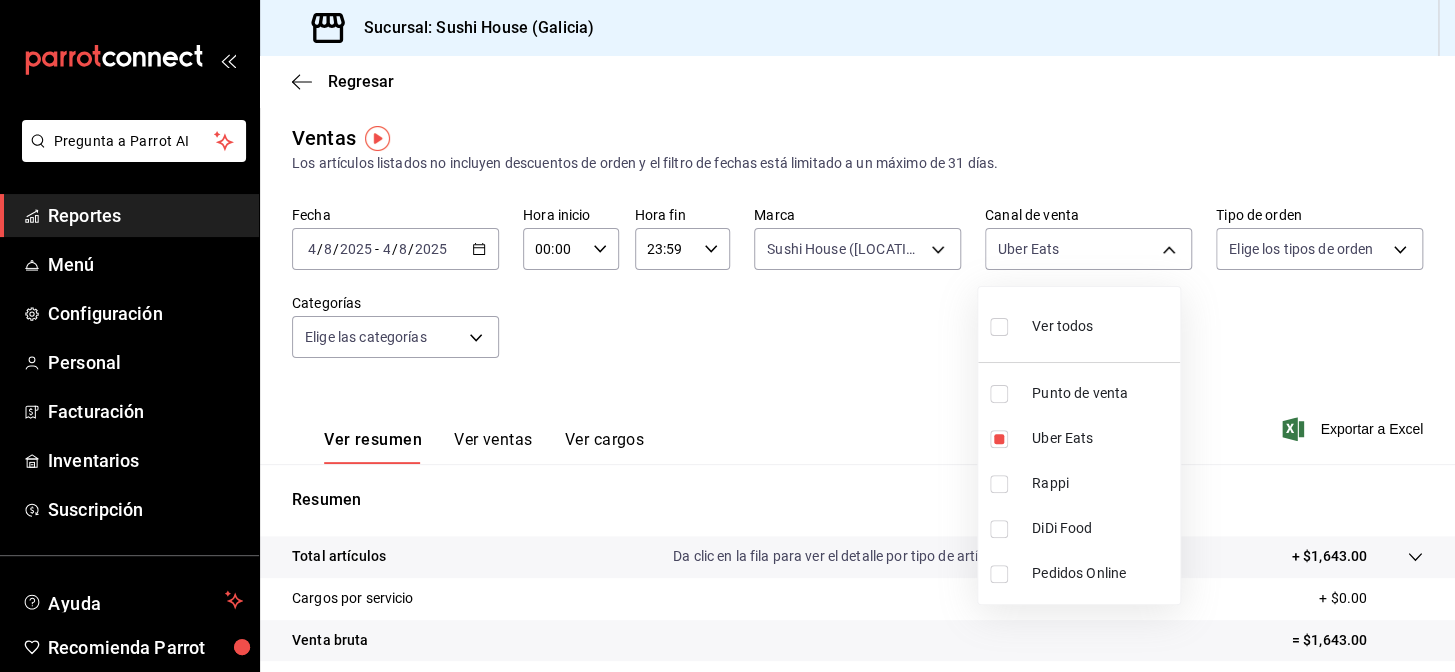 drag, startPoint x: 856, startPoint y: 369, endPoint x: 847, endPoint y: 363, distance: 10.816654 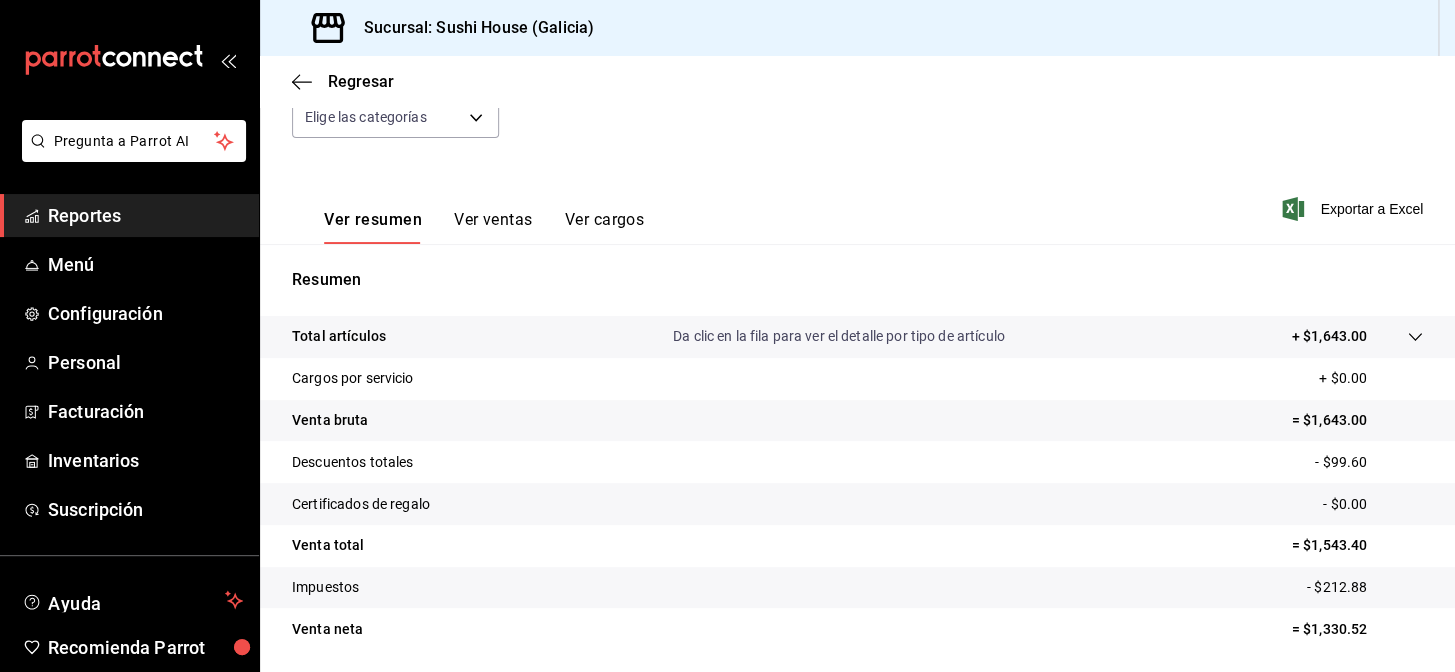 scroll, scrollTop: 286, scrollLeft: 0, axis: vertical 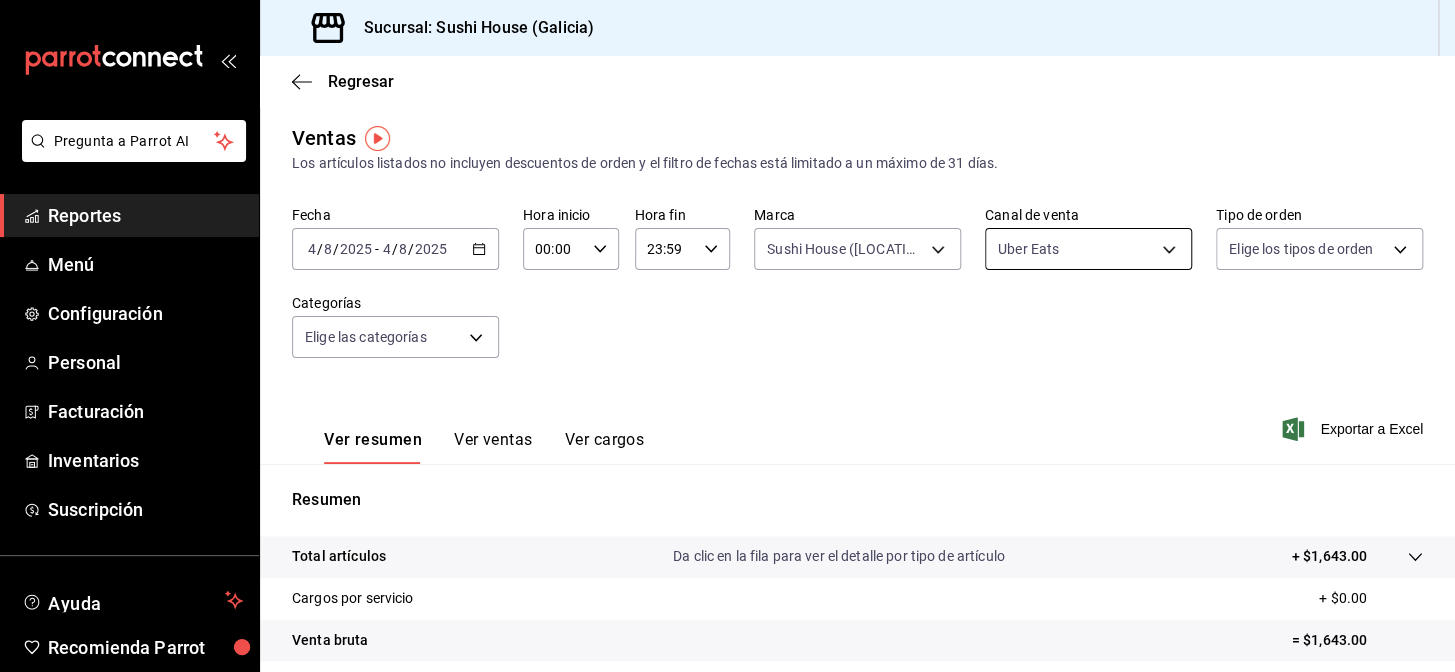 click on "Pregunta a Parrot AI Reportes   Menú   Configuración   Personal   Facturación   Inventarios   Suscripción   Ayuda Recomienda Parrot   [LOCATION] Encargado   Sugerir nueva función   Sucursal: Sushi House ([LOCATION]) Regresar Ventas Los artículos listados no incluyen descuentos de orden y el filtro de fechas está limitado a un máximo de 31 días. Fecha [DATE] [DATE] / [DATE] - [DATE] [DATE] / [DATE] Hora inicio [TIME] Hora inicio Hora fin [TIME] Hora fin Marca Sushi House ([LOCATION]).., Sushi House ([LOCATION]) [UUID],[UUID] Canal de venta Uber Eats UBER_EATS Tipo de orden Elige los tipos de orden Categorías Elige las categorías Ver resumen Ver ventas Ver cargos Exportar a Excel Resumen Total artículos Da clic en la fila para ver el detalle por tipo de artículo + $1,643.00 Cargos por servicio + $0.00 Venta bruta = $1,643.00 Descuentos totales - $99.60 Certificados de regalo - $0.00 Venta total = $1,543.40 Impuestos - $212.88 Venta neta = $1,330.52" at bounding box center [727, 336] 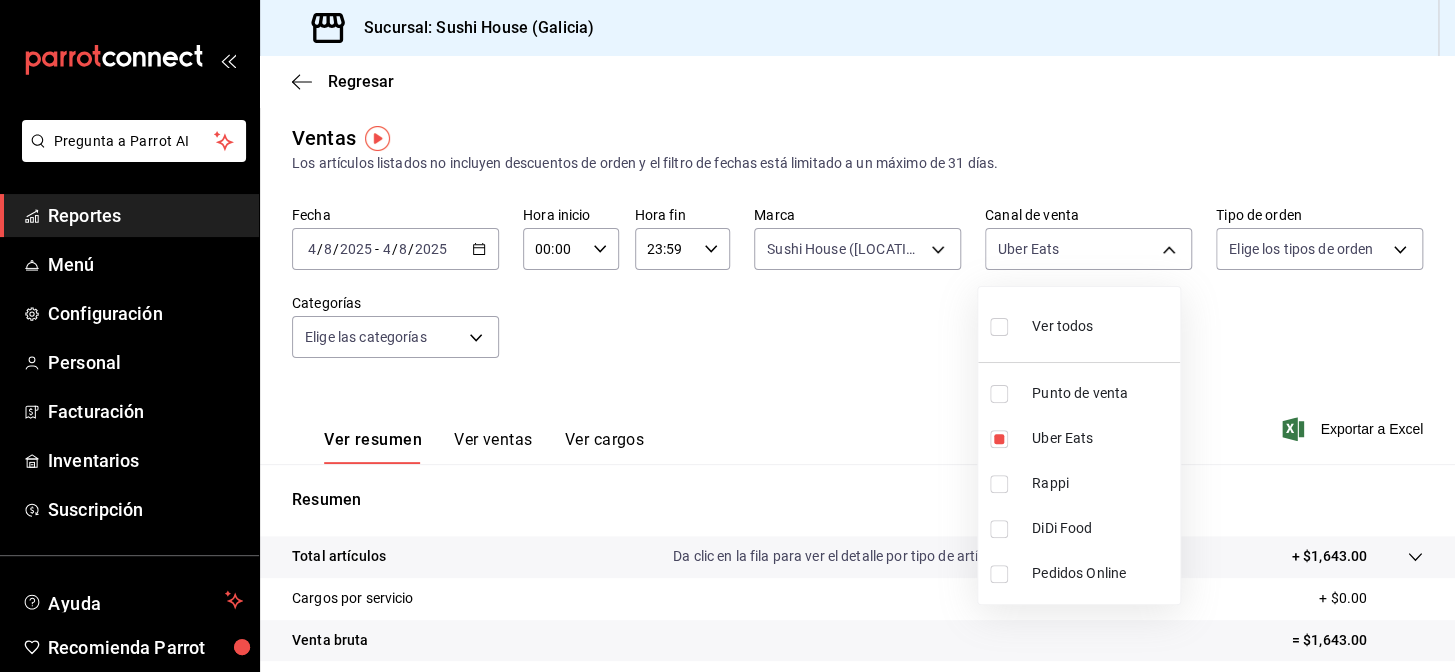 click at bounding box center (727, 336) 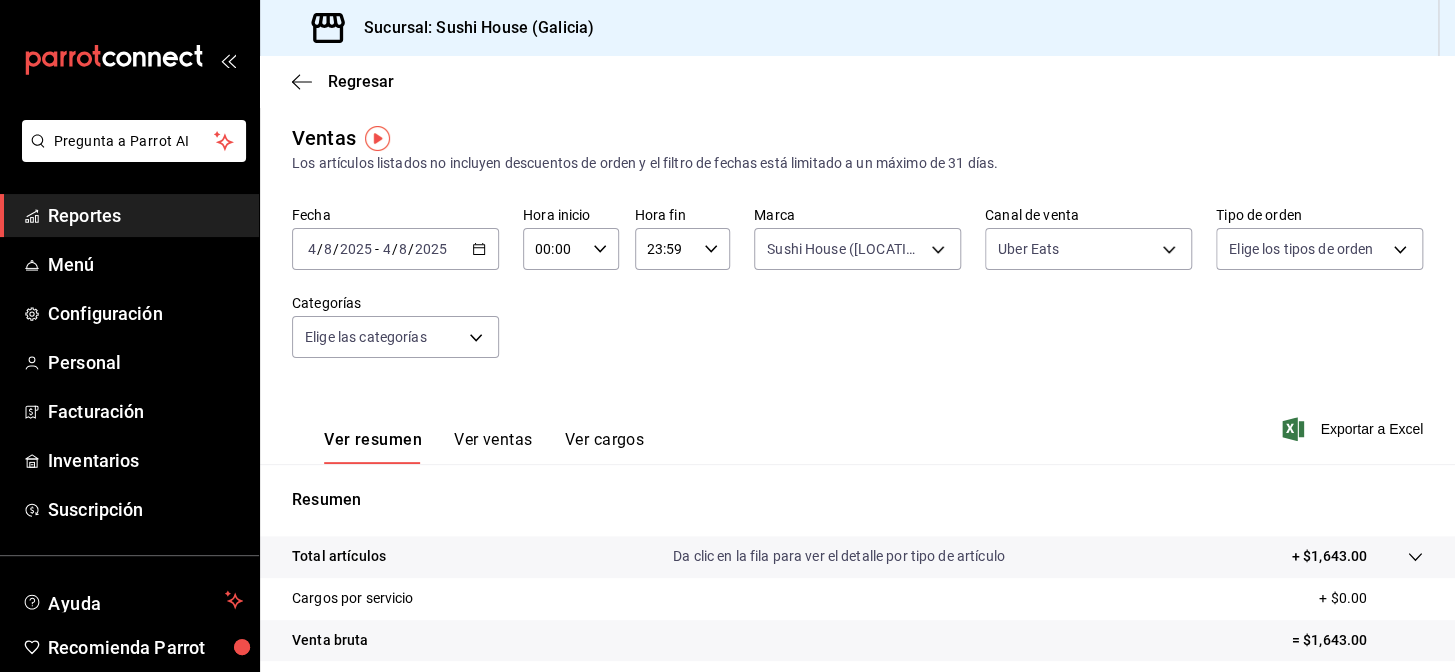 click on "Fecha [DATE] [DATE] / [DATE] - [DATE] [DATE] / [DATE] Hora inicio [TIME] Hora inicio Hora fin [TIME] Hora fin Marca Sushi House ([LOCATION]).., Sushi House ([LOCATION]) [UUID],[UUID] Canal de venta Uber Eats UBER_EATS Tipo de orden Elige los tipos de orden Categorías Elige las categorías" at bounding box center [857, 294] 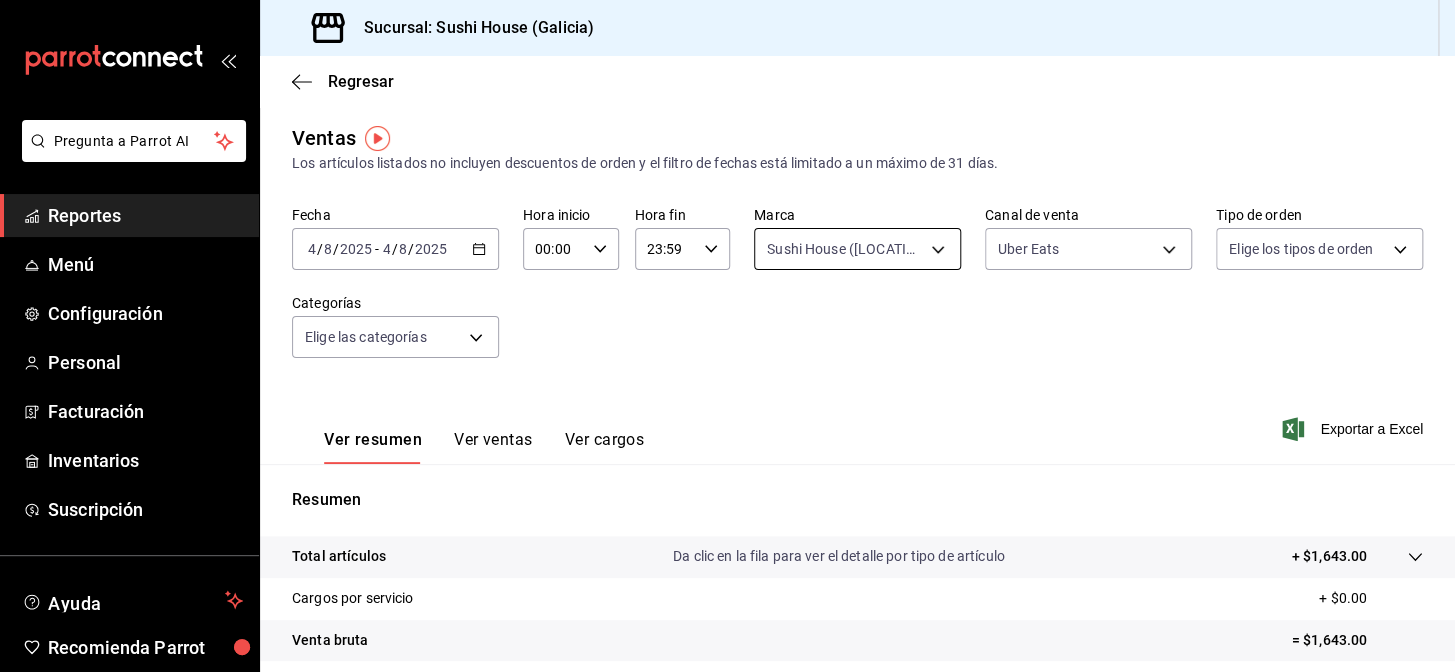click on "Pregunta a Parrot AI Reportes   Menú   Configuración   Personal   Facturación   Inventarios   Suscripción   Ayuda Recomienda Parrot   [LOCATION] Encargado   Sugerir nueva función   Sucursal: Sushi House ([LOCATION]) Regresar Ventas Los artículos listados no incluyen descuentos de orden y el filtro de fechas está limitado a un máximo de 31 días. Fecha [DATE] [DATE] / [DATE] - [DATE] [DATE] / [DATE] Hora inicio [TIME] Hora inicio Hora fin [TIME] Hora fin Marca Sushi House ([LOCATION]).., Sushi House ([LOCATION]) [UUID],[UUID] Canal de venta Uber Eats UBER_EATS Tipo de orden Elige los tipos de orden Categorías Elige las categorías Ver resumen Ver ventas Ver cargos Exportar a Excel Resumen Total artículos Da clic en la fila para ver el detalle por tipo de artículo + $1,643.00 Cargos por servicio + $0.00 Venta bruta = $1,643.00 Descuentos totales - $99.60 Certificados de regalo - $0.00 Venta total = $1,543.40 Impuestos - $212.88 Venta neta = $1,330.52" at bounding box center [727, 336] 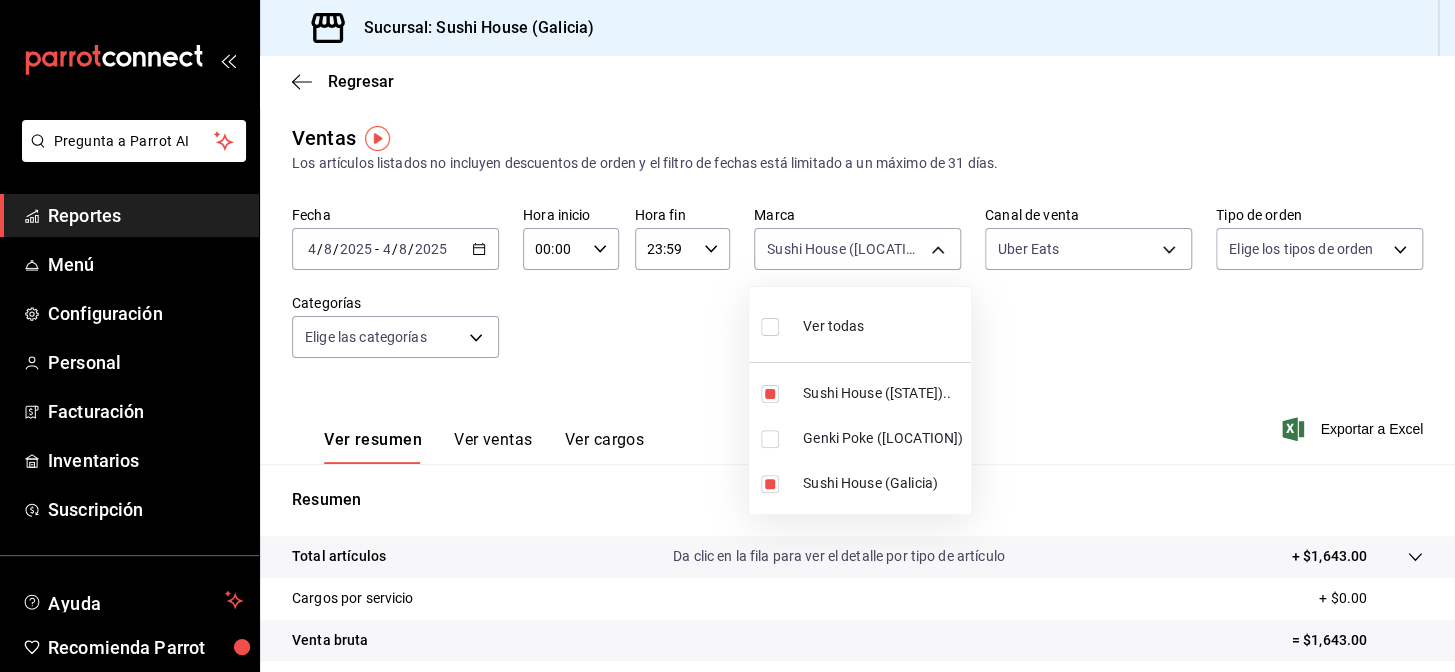 click on "Ver todas" at bounding box center [860, 324] 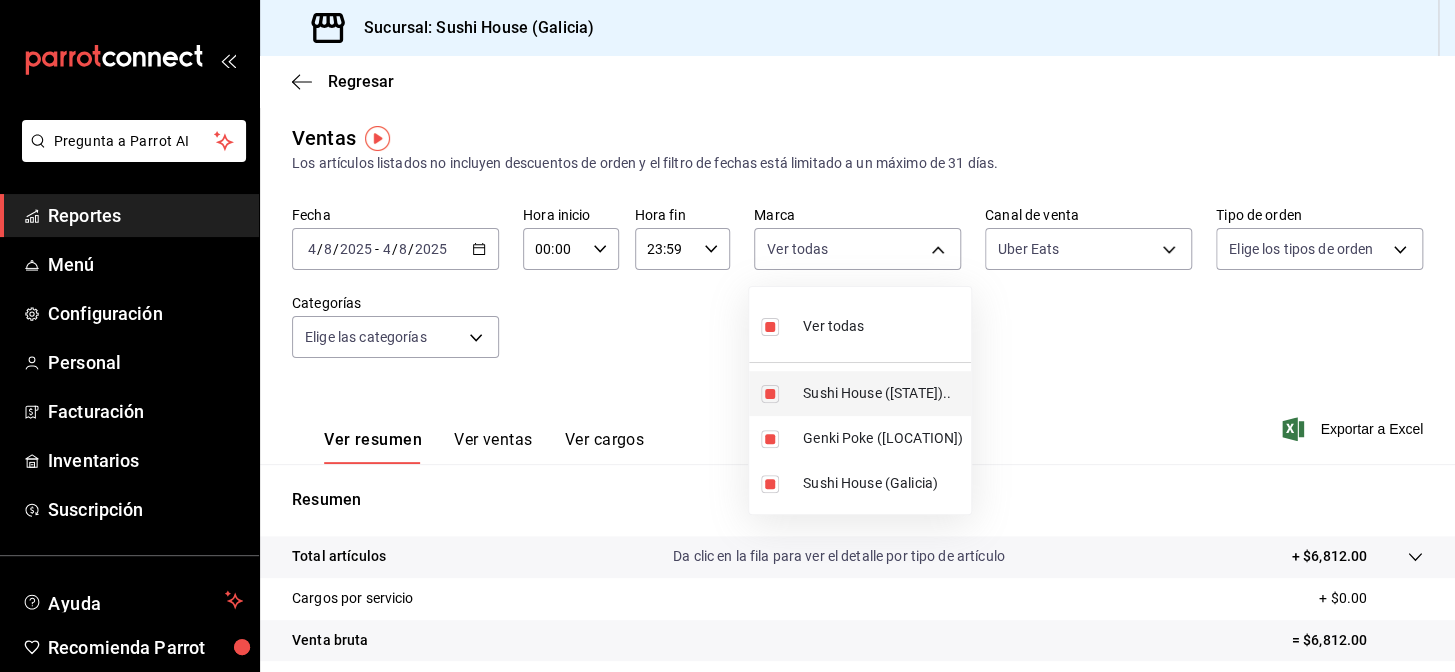 click on "Sushi House ([STATE]).." at bounding box center [860, 393] 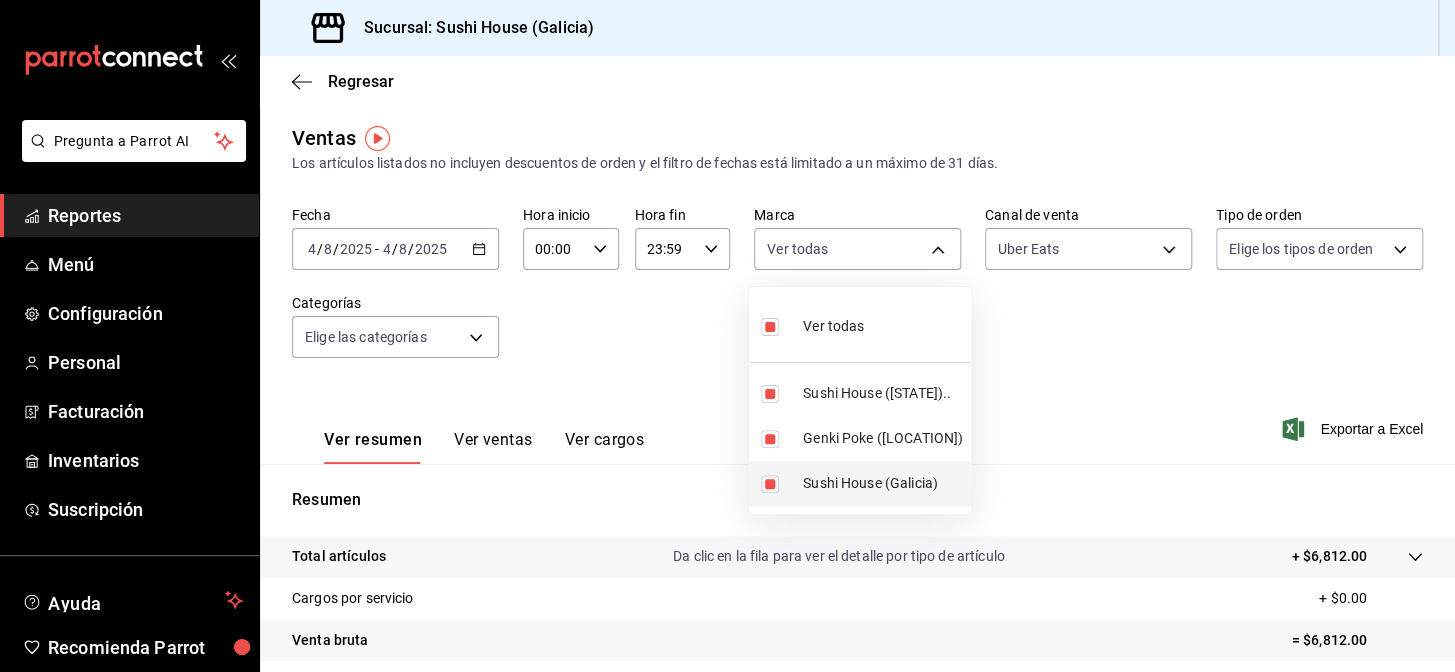 type on "[UUID],[UUID]" 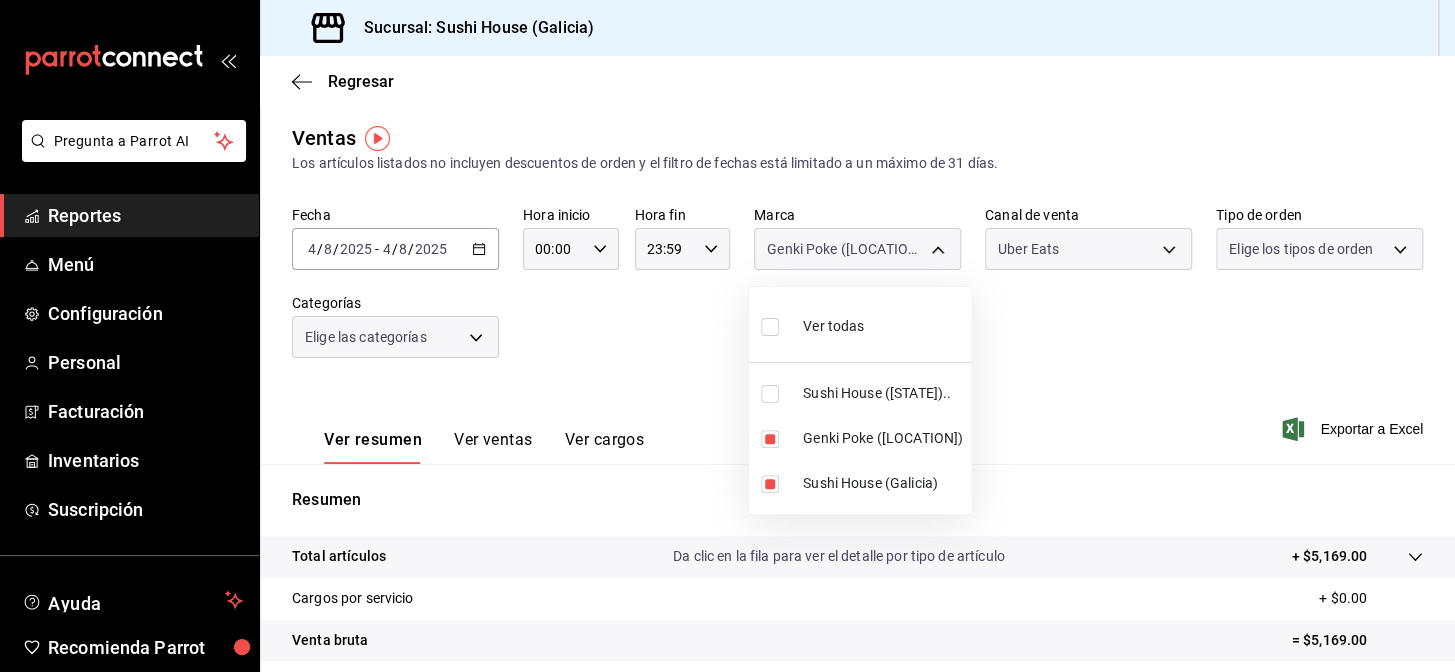 click on "Ver todas Sushi House ([LOCATION]) Genki Poke ([LOCATION]) Sushi House ([LOCATION])" at bounding box center [860, 400] 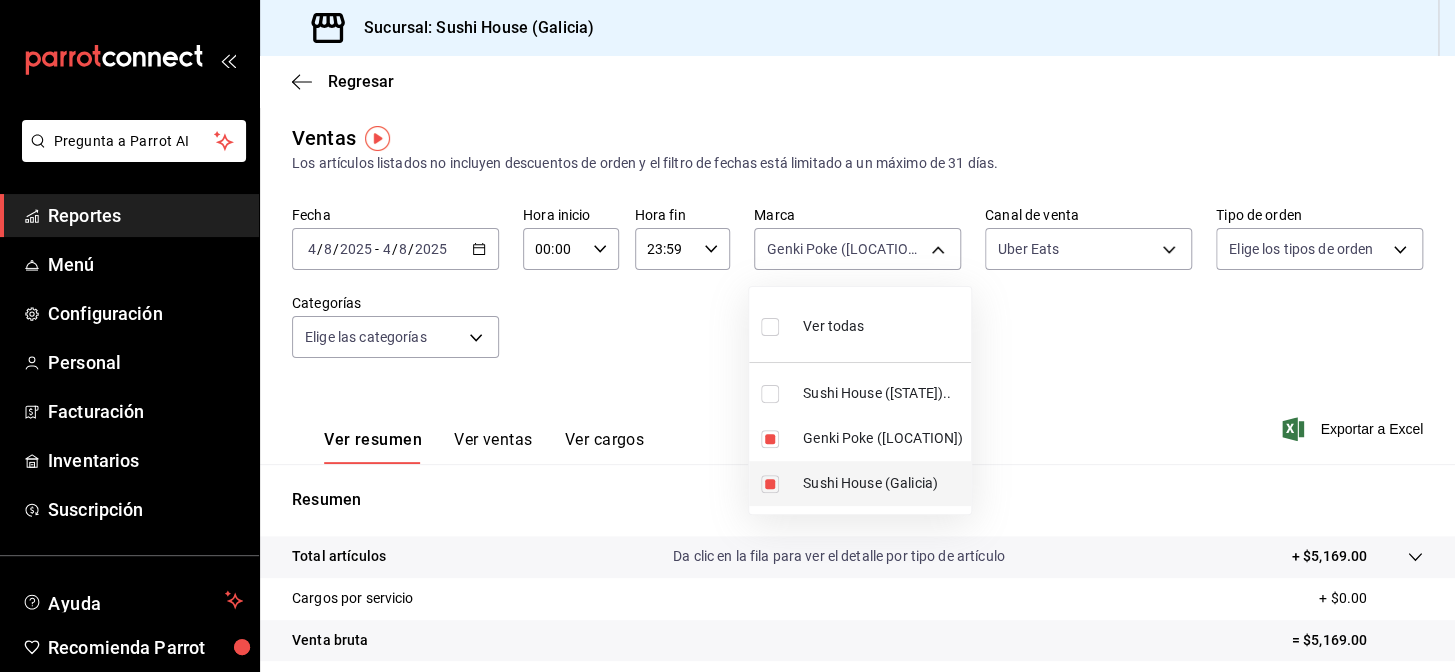 click on "Sushi House (Galicia)" at bounding box center [883, 483] 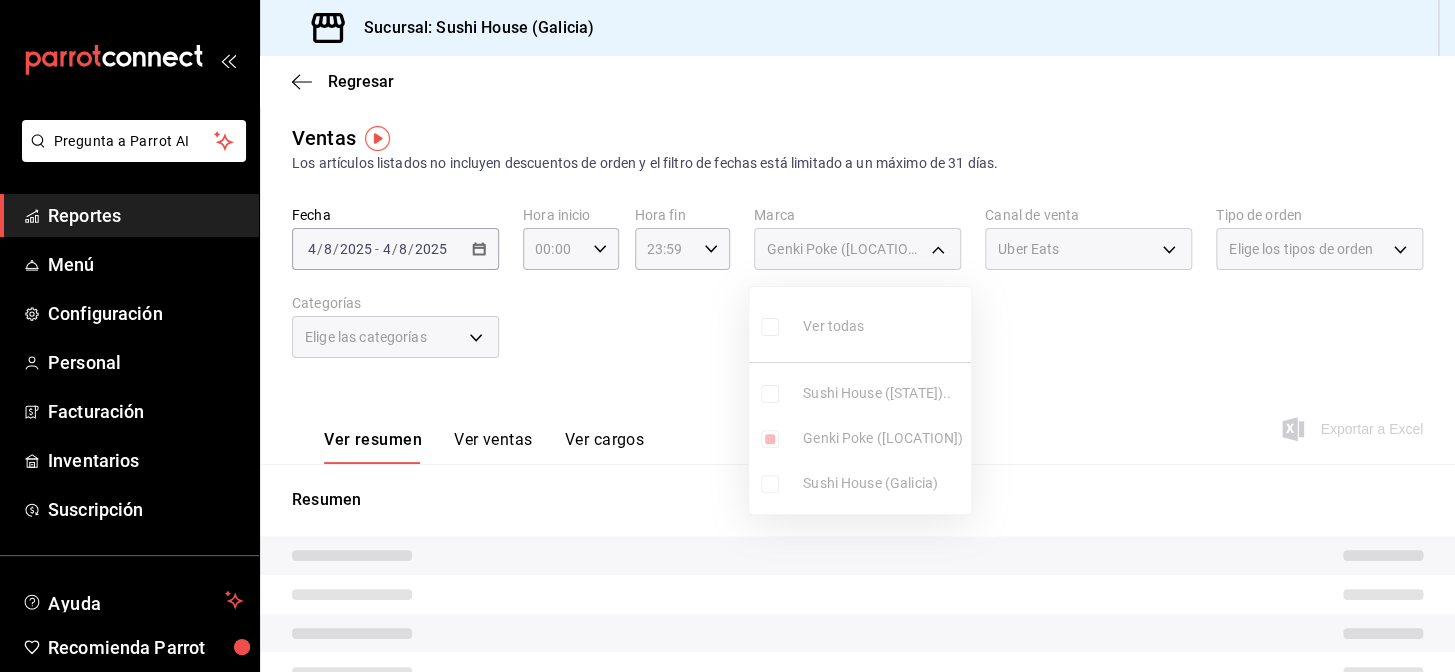 drag, startPoint x: 1044, startPoint y: 406, endPoint x: 1066, endPoint y: 388, distance: 28.42534 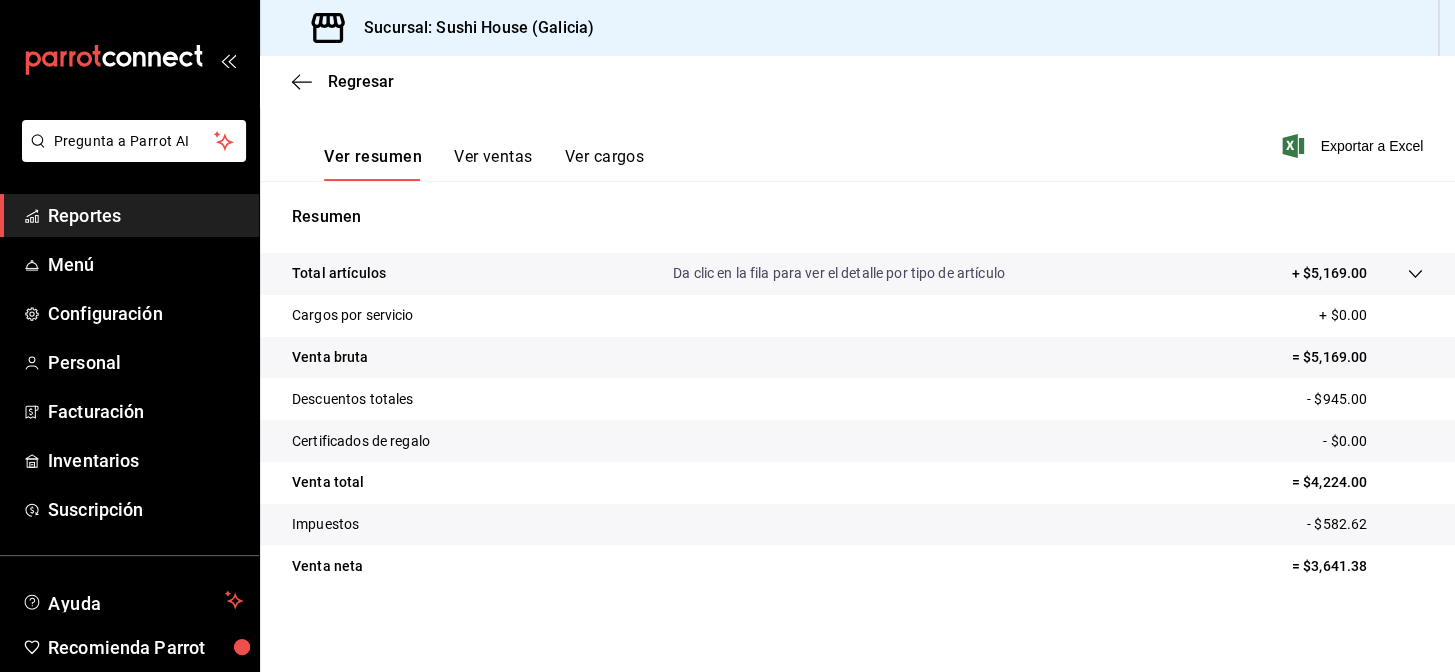 scroll, scrollTop: 286, scrollLeft: 0, axis: vertical 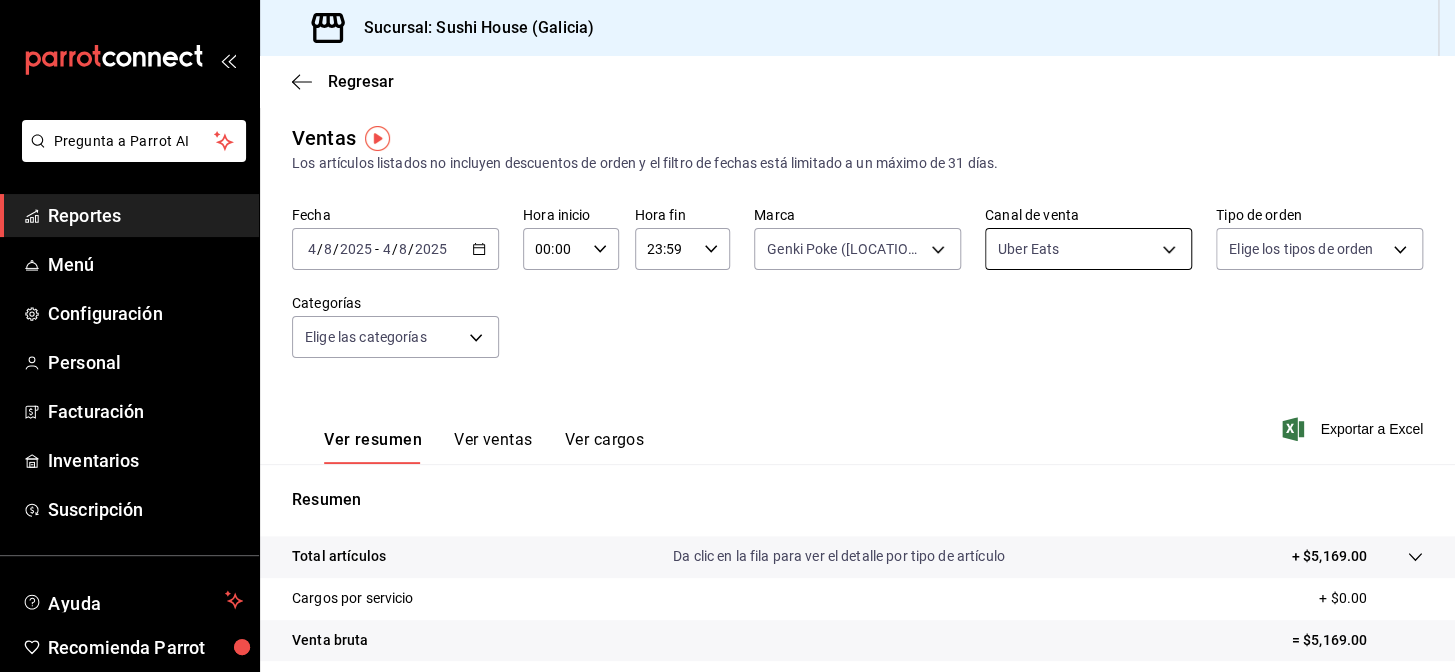 click on "Pregunta a Parrot AI Reportes   Menú   Configuración   Personal   Facturación   Inventarios   Suscripción   Ayuda Recomienda Parrot   [LOCATION] Encargado   Sugerir nueva función   Sucursal: Sushi House ([LOCATION]) Regresar Ventas Los artículos listados no incluyen descuentos de orden y el filtro de fechas está limitado a un máximo de 31 días. Fecha [DATE] [DATE] - [DATE] [DATE] Hora inicio [TIME] Hora inicio Hora fin [TIME] Hora fin Marca Genki Poke ([LOCATION]) [UUID],[UUID] Canal de venta Uber Eats UBER_EATS Tipo de orden Elige los tipos de orden Categorías Elige las categorías Ver resumen Ver ventas Ver cargos Exportar a Excel Resumen Total artículos Da clic en la fila para ver el detalle por tipo de artículo + $5,169.00 Cargos por servicio + $0.00 Venta bruta = $5,169.00 Descuentos totales - $945.00 Certificados de regalo - $0.00 Venta total = $4,224.00 Impuestos - $582.62 Venta neta = $3,641.38 Pregunta a Parrot AI Reportes   Menú   Configuración" at bounding box center [727, 336] 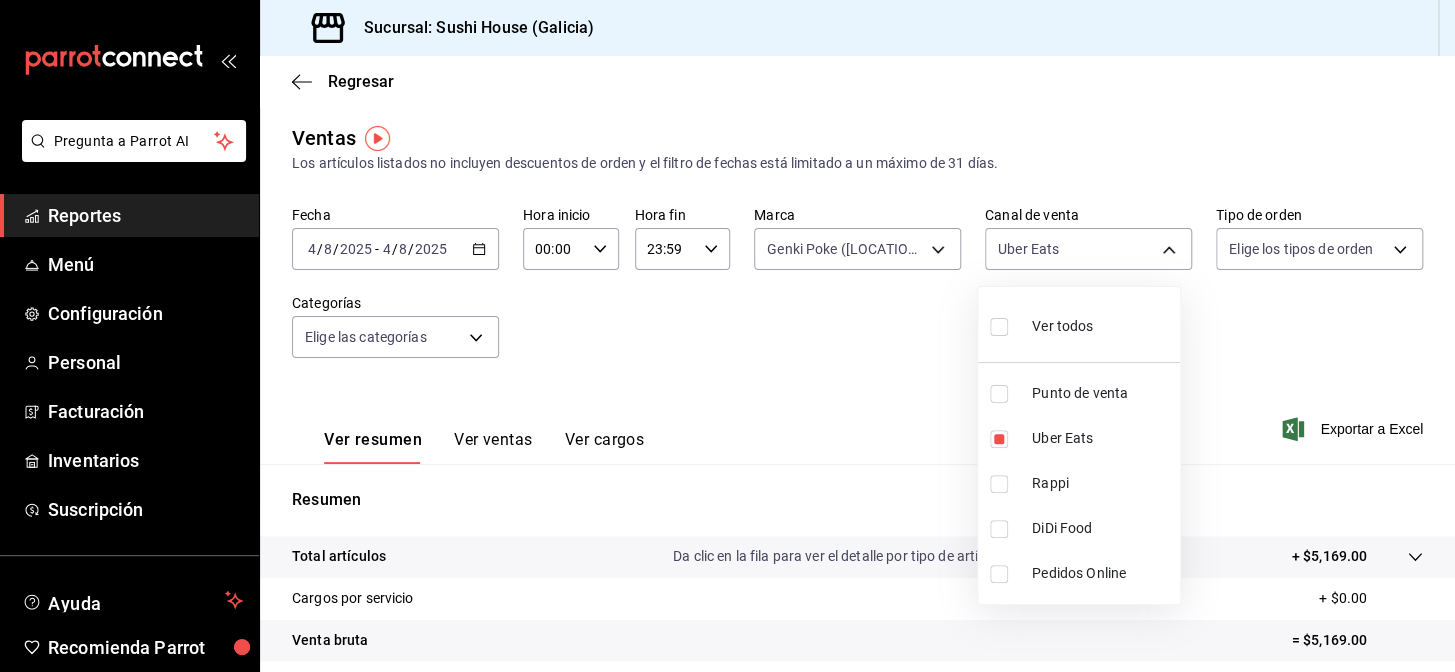 click on "Rappi" at bounding box center [1102, 483] 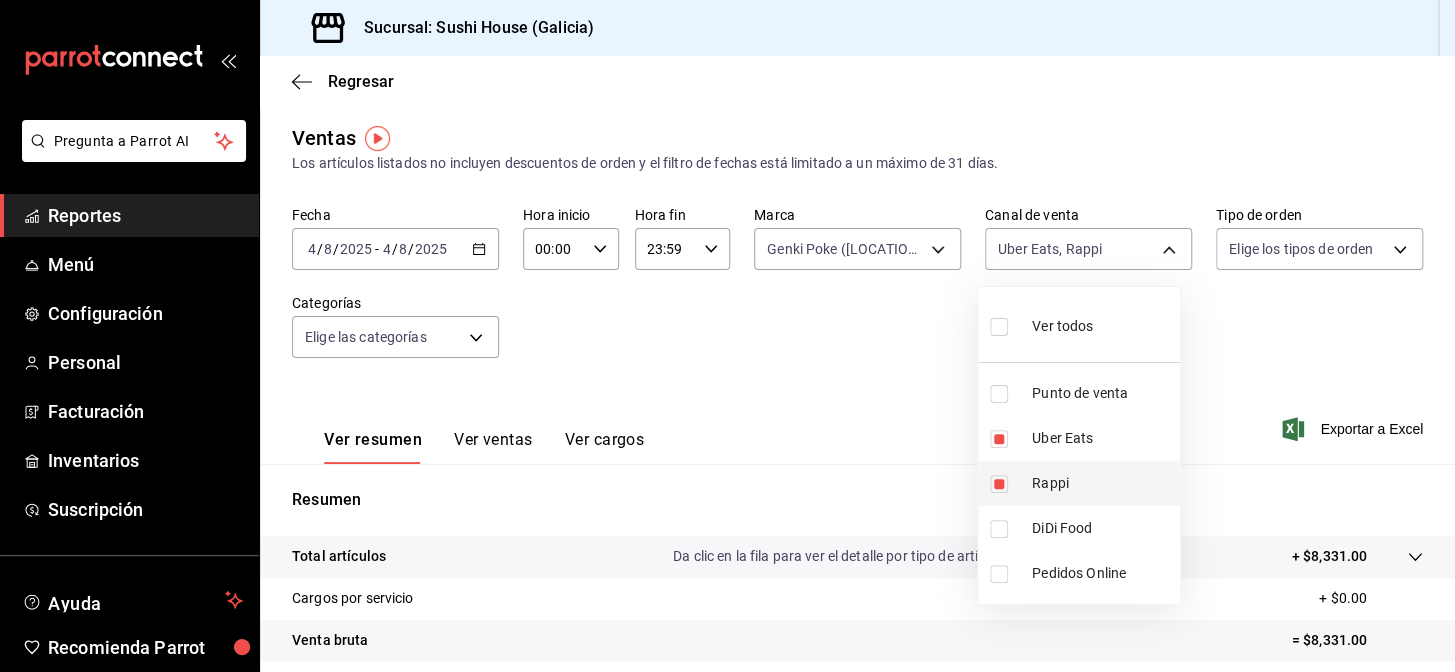 click on "Rappi" at bounding box center (1079, 483) 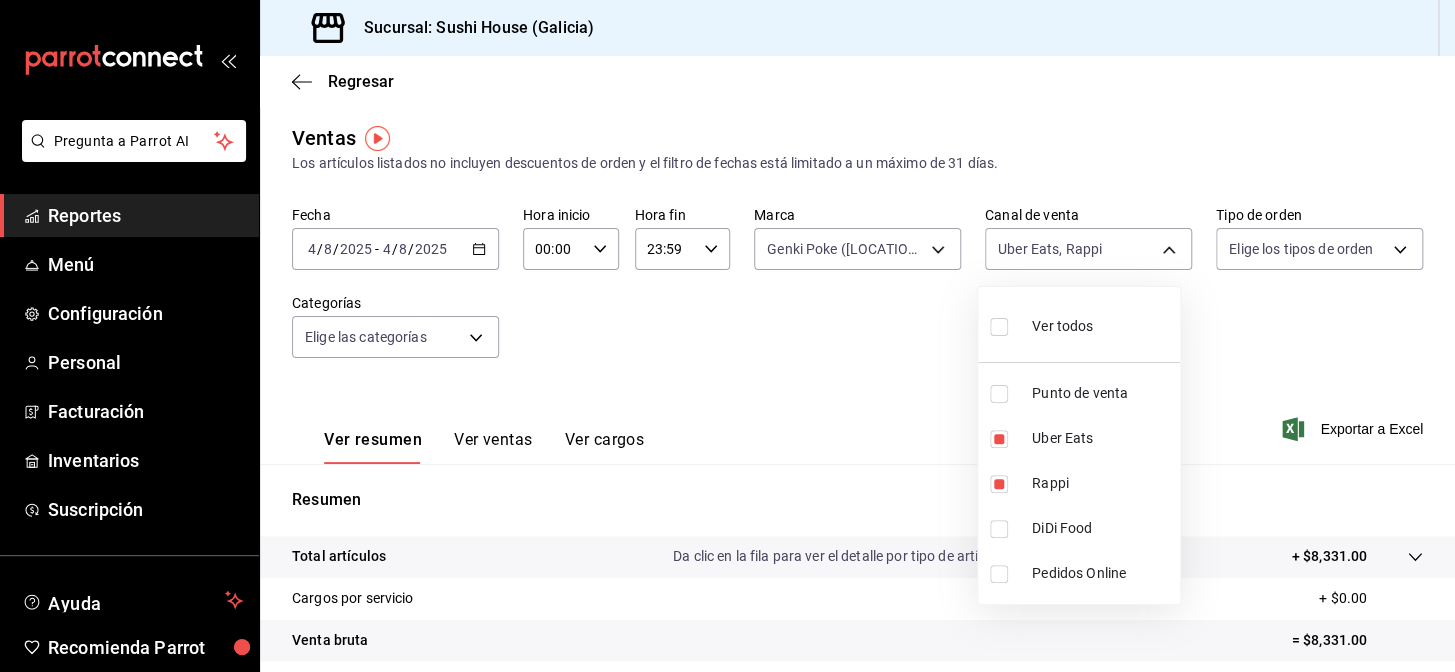 type on "UBER_EATS" 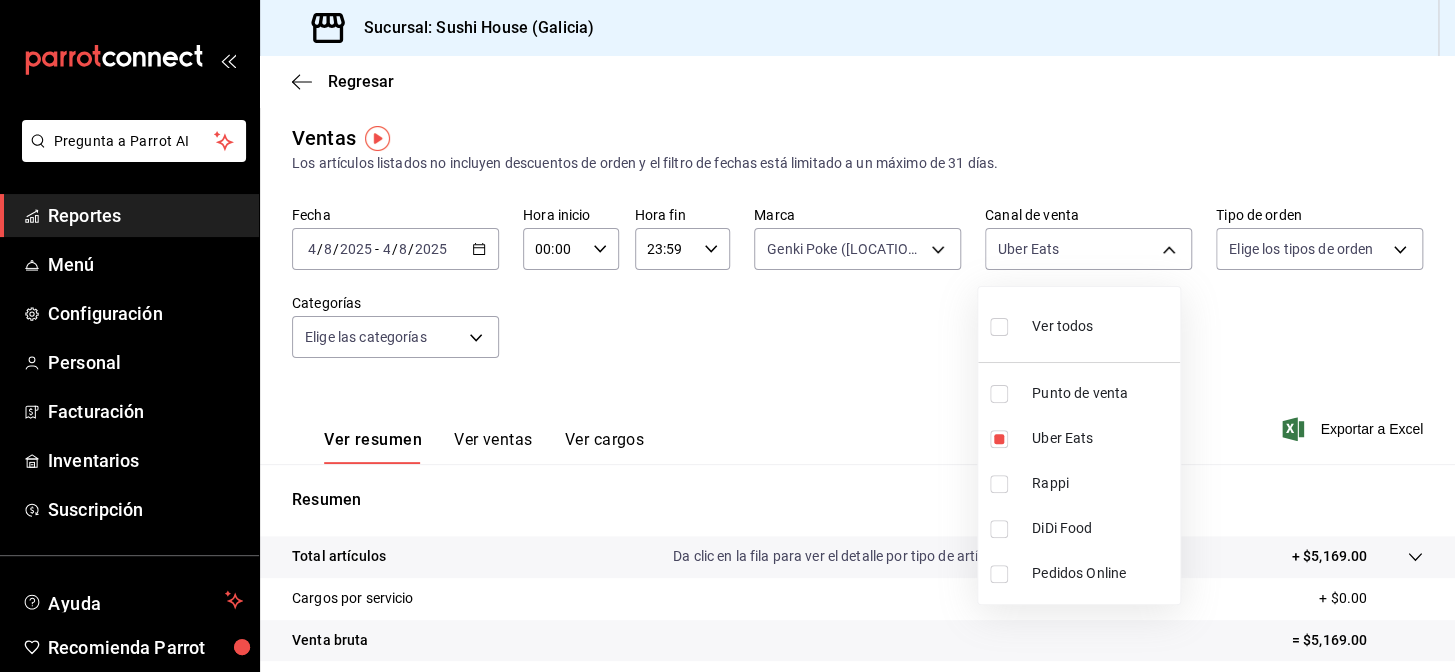 click on "DiDi Food" at bounding box center (1102, 528) 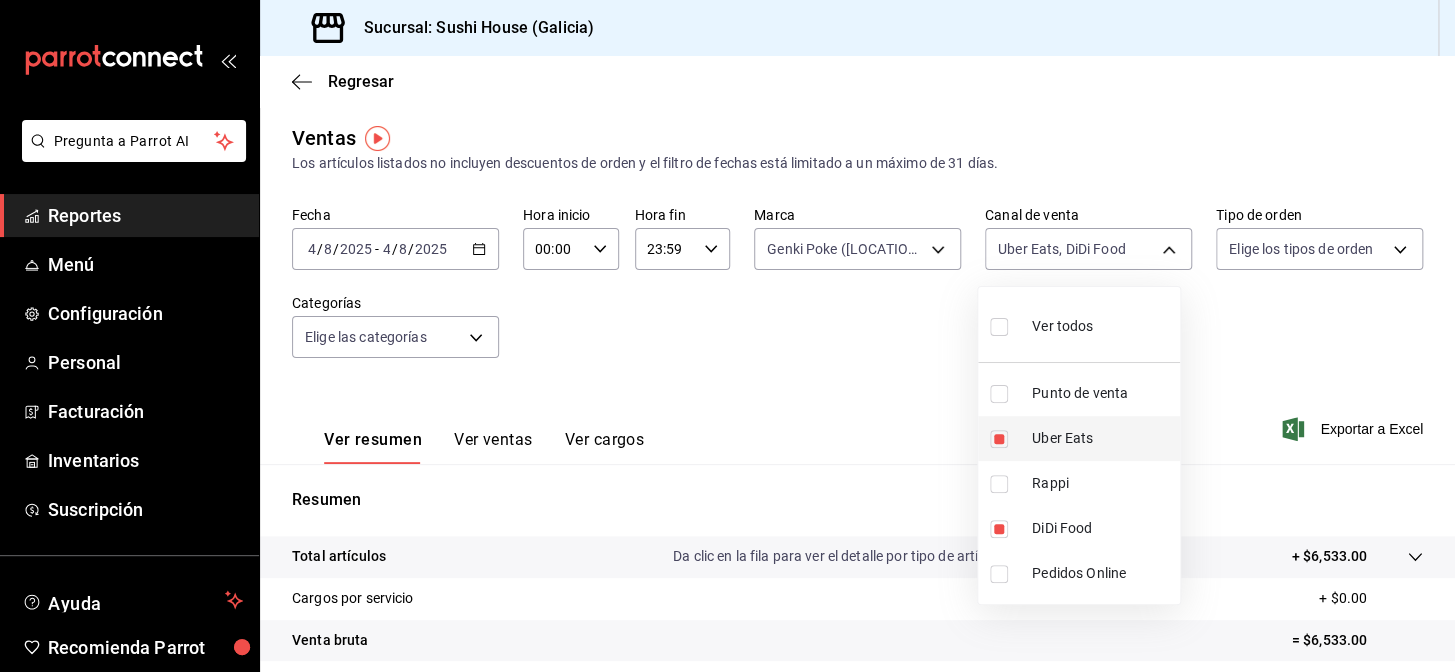 click on "Uber Eats" at bounding box center [1079, 438] 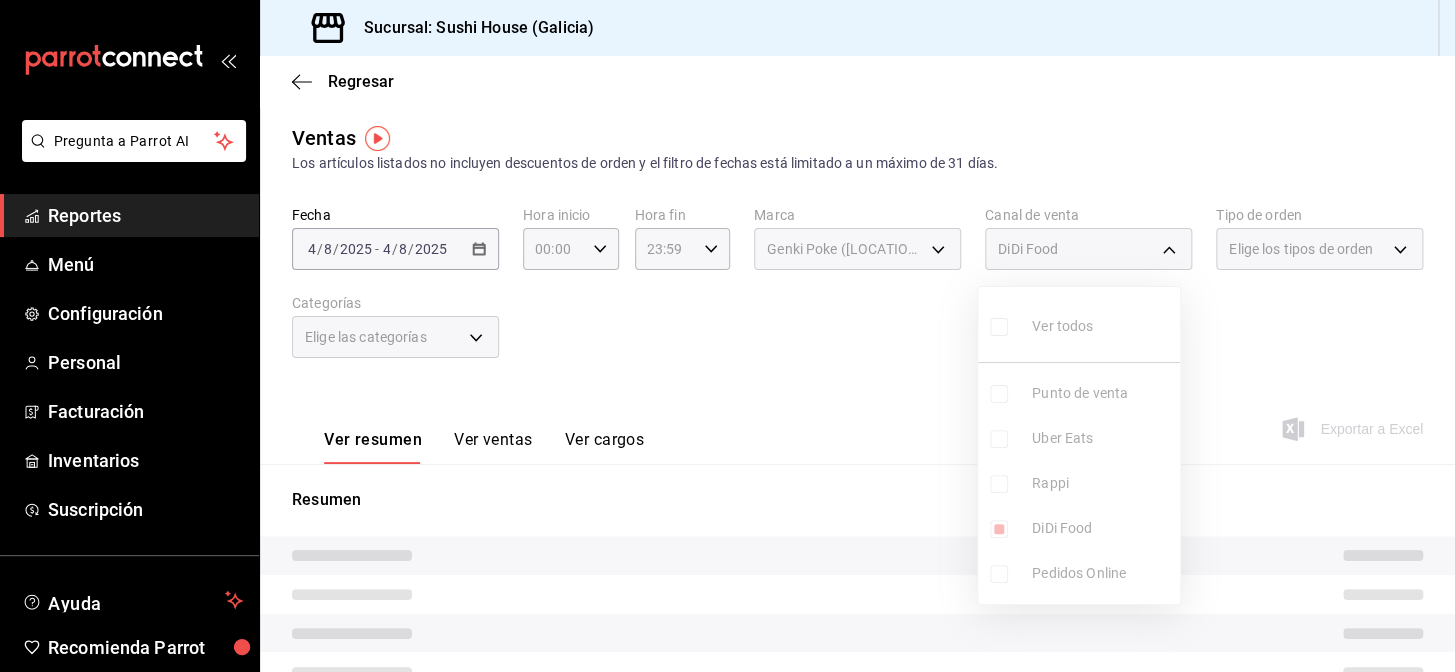 click at bounding box center [727, 336] 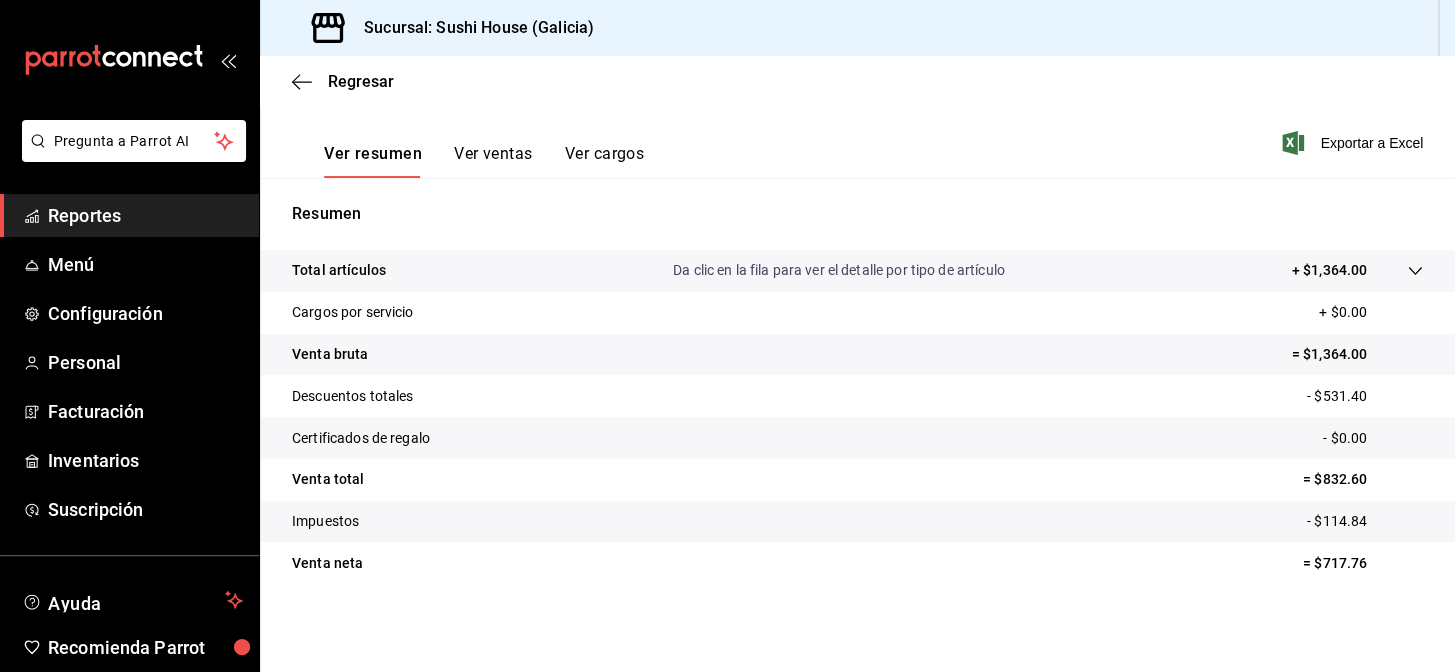 scroll, scrollTop: 0, scrollLeft: 0, axis: both 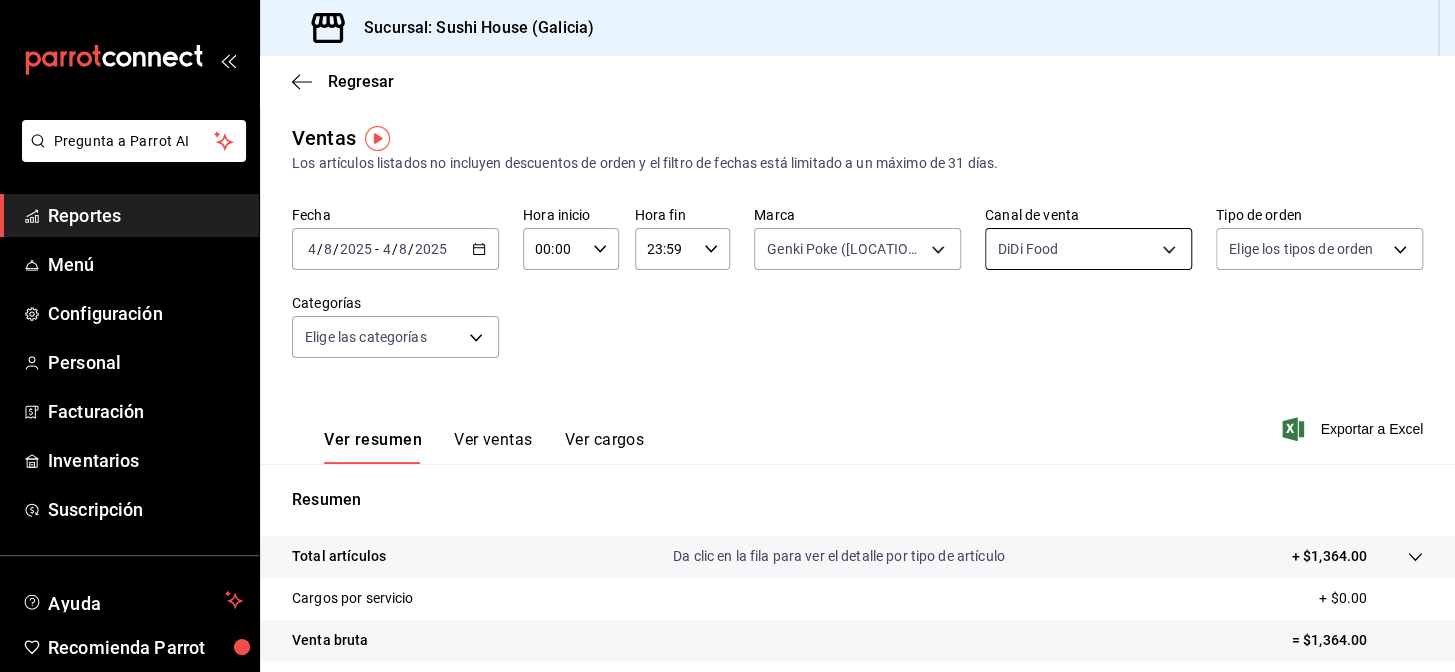 click on "Pregunta a Parrot AI Reportes   Menú   Configuración   Personal   Facturación   Inventarios   Suscripción   Ayuda Recomienda Parrot   [LOCATION] Encargado   Sugerir nueva función   Sucursal: Sushi House ([LOCATION]) Regresar Ventas Los artículos listados no incluyen descuentos de orden y el filtro de fechas está limitado a un máximo de 31 días. Fecha [DATE] [DATE] / [DATE] - [DATE] [DATE] / [DATE] Hora inicio [TIME] Hora inicio Hora fin [TIME] Hora fin Marca Genki Poke ([LOCATION]) [UUID] Canal de venta DiDi Food DIDI_FOOD Tipo de orden Elige los tipos de orden Categorías Elige las categorías Ver resumen Ver ventas Ver cargos Exportar a Excel Resumen Total artículos Da clic en la fila para ver el detalle por tipo de artículo + $1,364.00 Cargos por servicio + $0.00 Venta bruta = $1,364.00 Descuentos totales - $531.40 Certificados de regalo - $0.00 Venta total = $832.60 Impuestos - $114.84 Venta neta = $717.76 Pregunta a Parrot AI Reportes   Menú   Configuración   Personal" at bounding box center (727, 336) 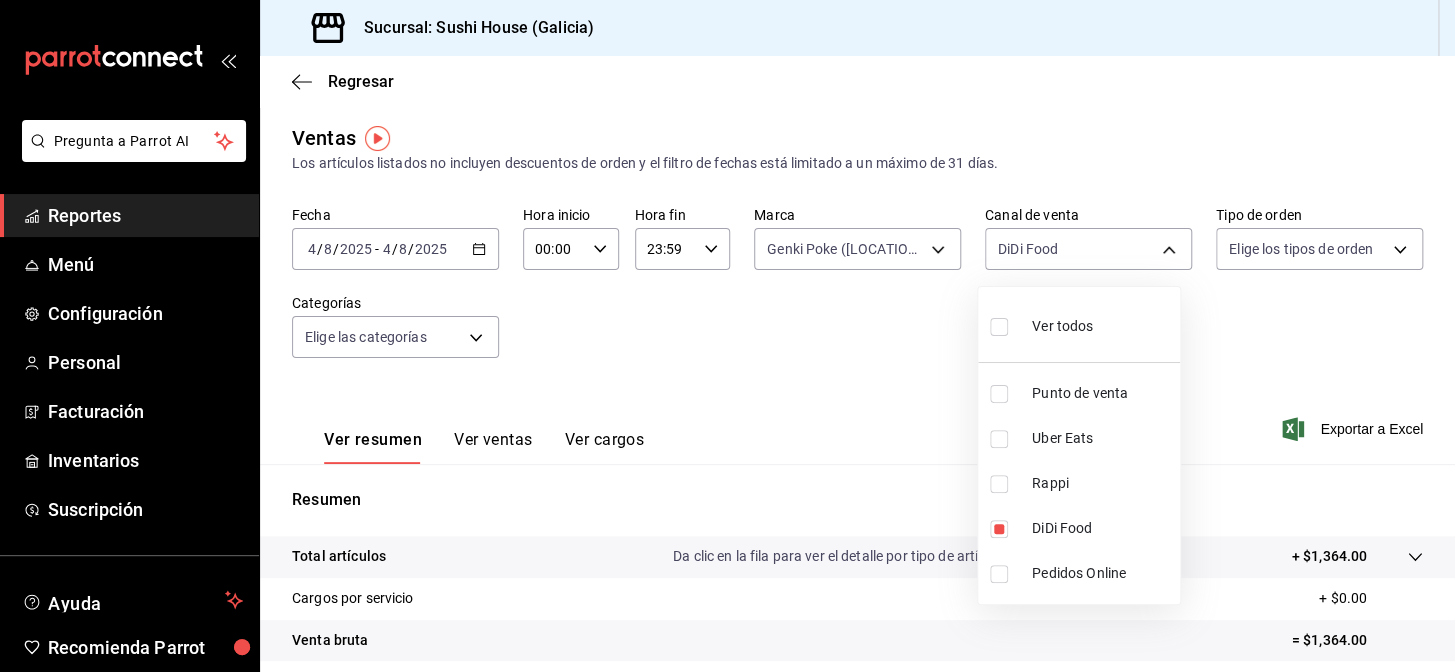 click on "Rappi" at bounding box center (1102, 483) 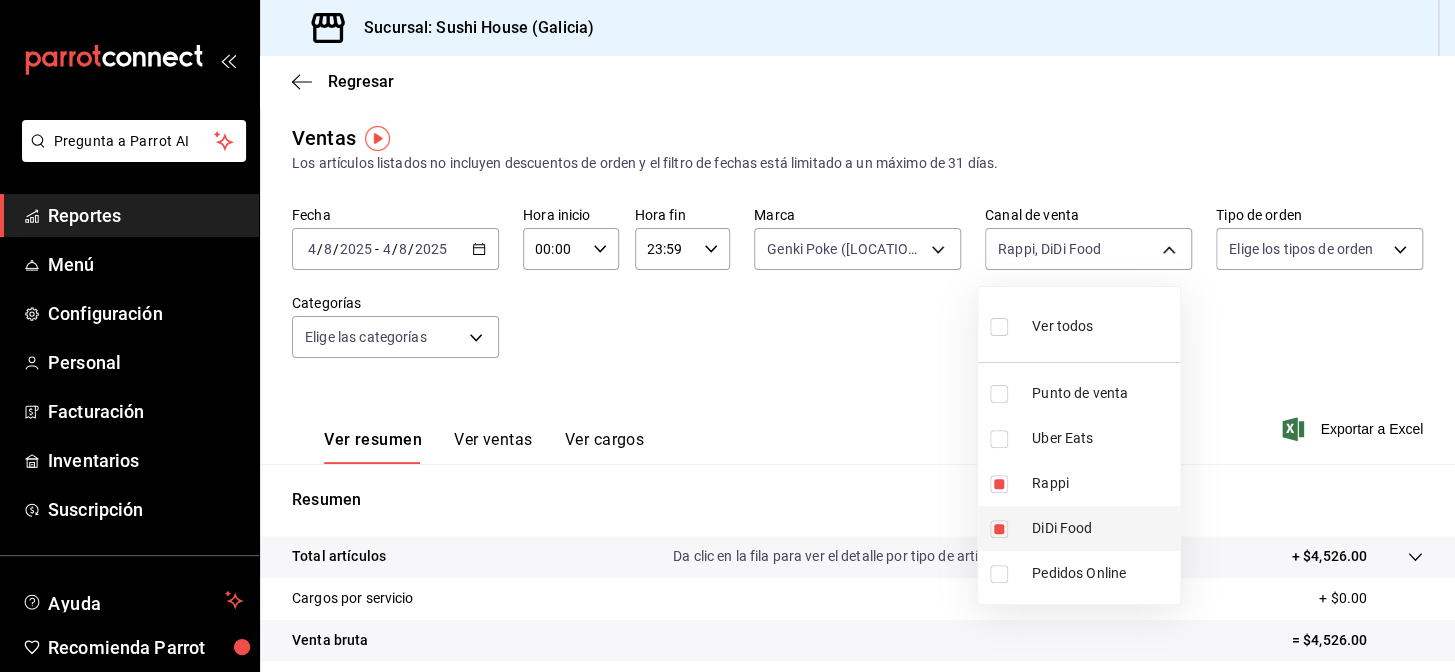 click on "DiDi Food" at bounding box center [1102, 528] 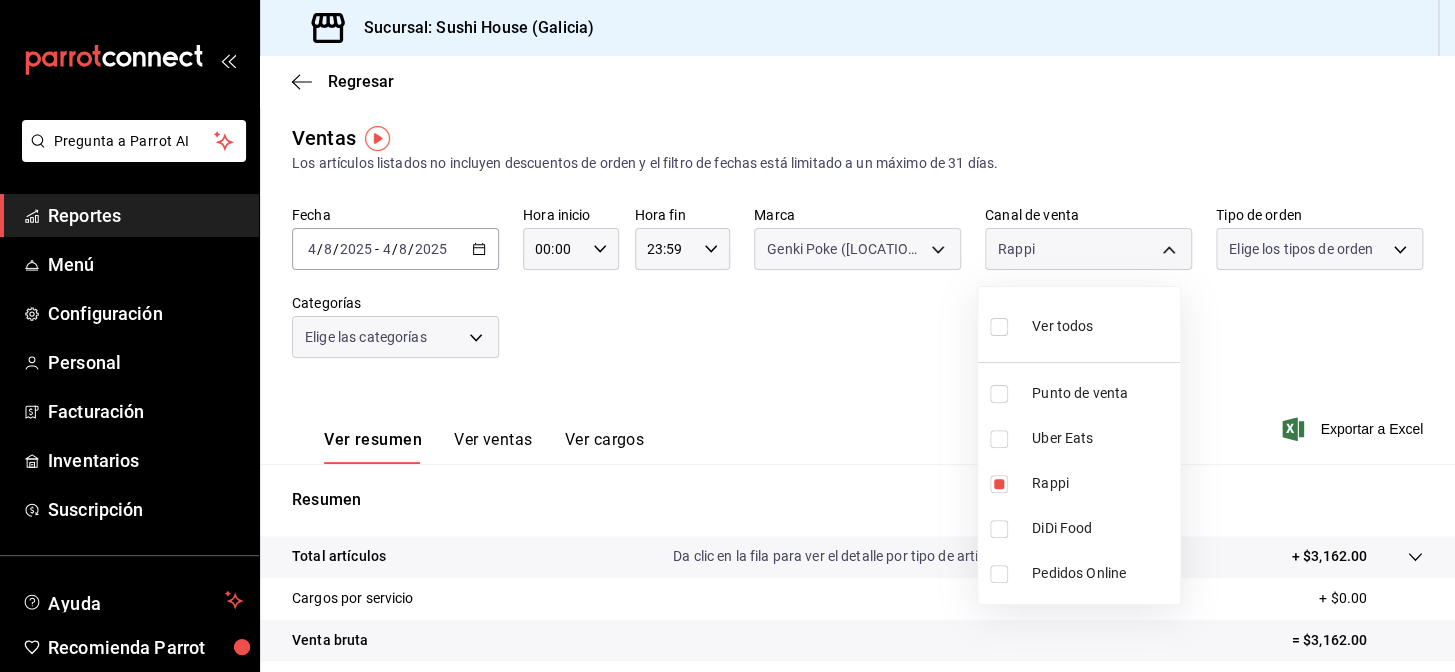 click at bounding box center [727, 336] 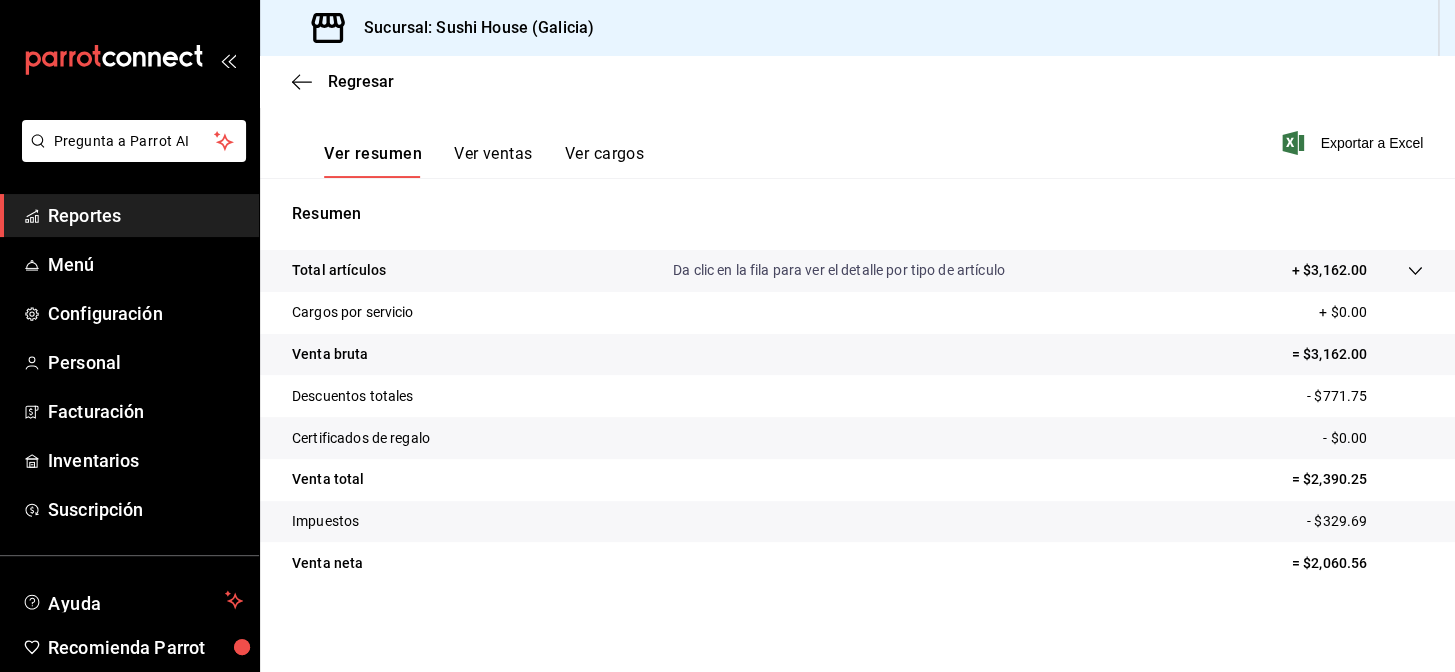 scroll, scrollTop: 0, scrollLeft: 0, axis: both 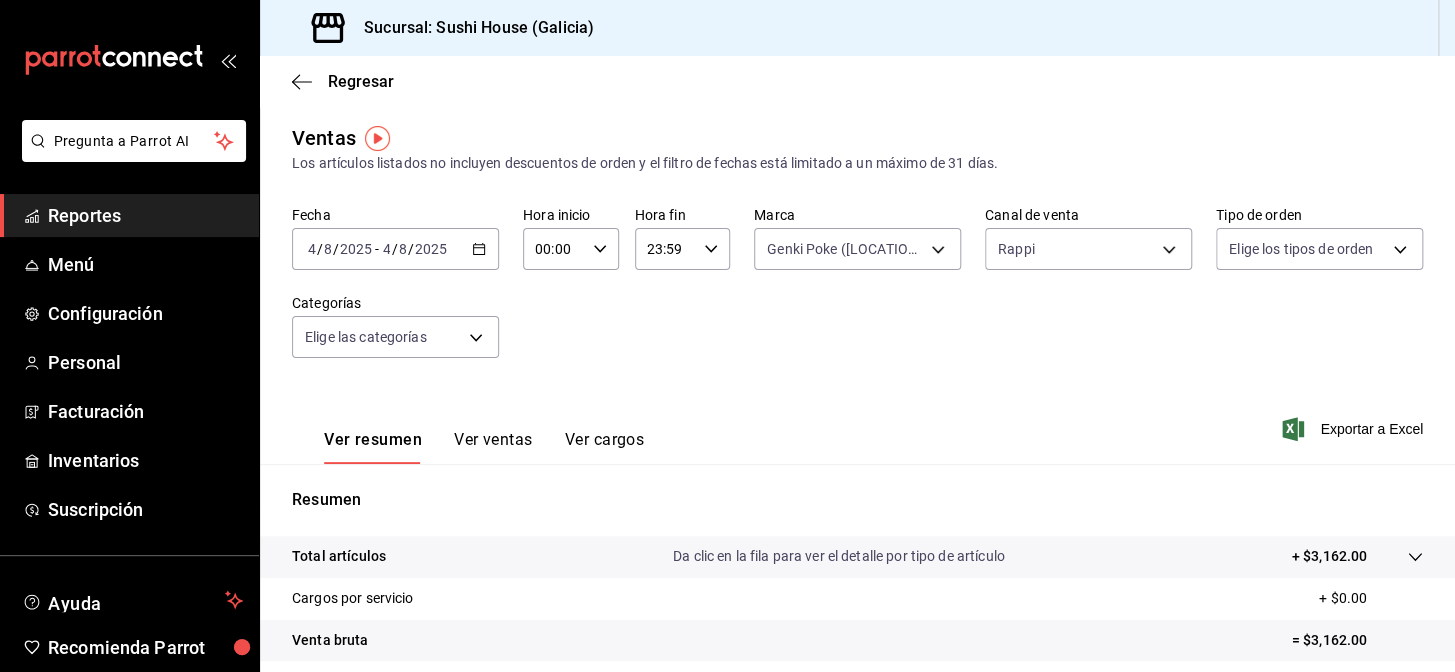 click on "Fecha [DATE] [DATE] / [DATE] - [DATE] [DATE] / [DATE] Hora inicio [TIME] Hora inicio Hora fin [TIME] Hora fin Marca Genki Poke ([LOCATION]) [UUID] Canal de venta Rappi RAPPI Tipo de orden Elige los tipos de orden Categorías Elige las categorías" at bounding box center [857, 294] 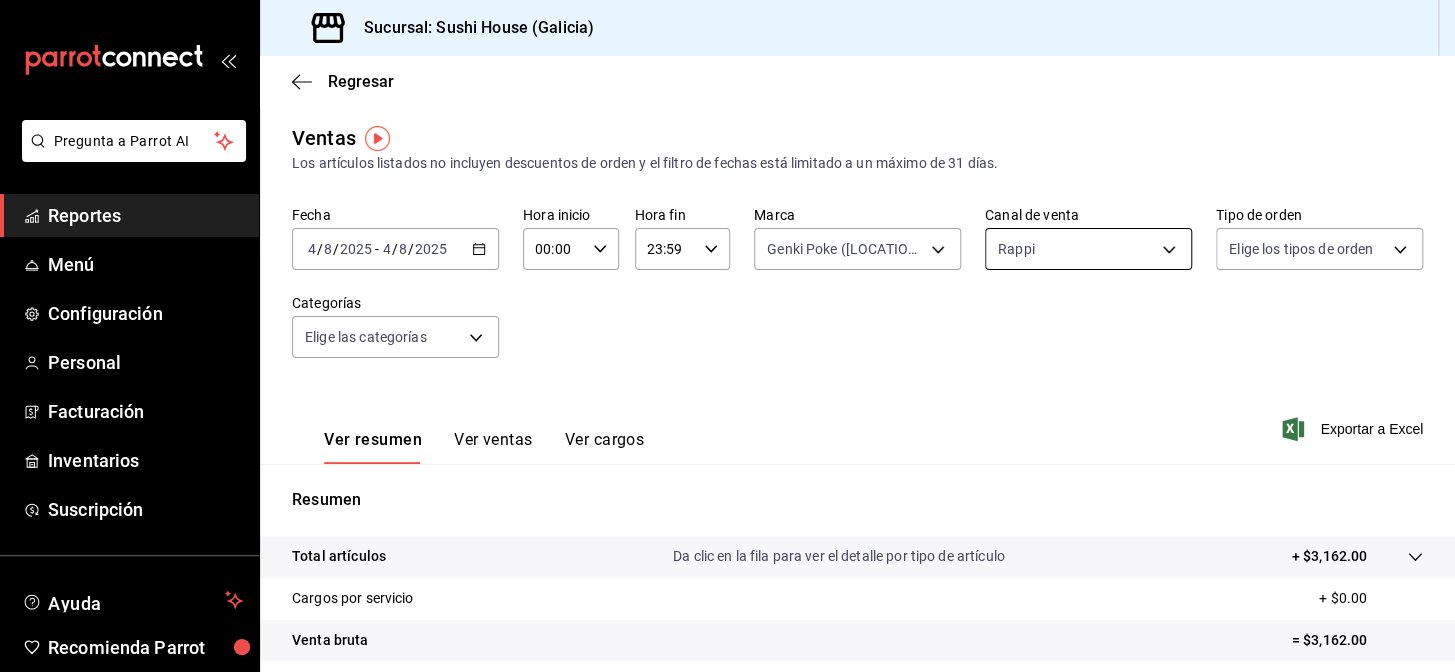 click on "Pregunta a Parrot AI Reportes   Menú   Configuración   Personal   Facturación   Inventarios   Suscripción   Ayuda Recomienda Parrot   [LOCATION] Encargado   Sugerir nueva función   Sucursal: Sushi House ([LOCATION]) Regresar Ventas Los artículos listados no incluyen descuentos de orden y el filtro de fechas está limitado a un máximo de 31 días. Fecha [DATE] [DATE] / [DATE] - [DATE] [DATE] / [DATE] Hora inicio [TIME] Hora inicio Hora fin [TIME] Hora fin Marca Genki Poke ([LOCATION]) [UUID] Canal de venta Rappi RAPPI Tipo de orden Elige los tipos de orden Categorías Elige las categorías Ver resumen Ver ventas Ver cargos Exportar a Excel Resumen Total artículos Da clic en la fila para ver el detalle por tipo de artículo + $3,162.00 Cargos por servicio + $0.00 Venta bruta = $3,162.00 Descuentos totales - $771.75 Certificados de regalo - $0.00 Venta total = $2,390.25 Impuestos - $329.69 Venta neta = $2,060.56 Pregunta a Parrot AI Reportes   Menú   Configuración   Personal" at bounding box center (727, 336) 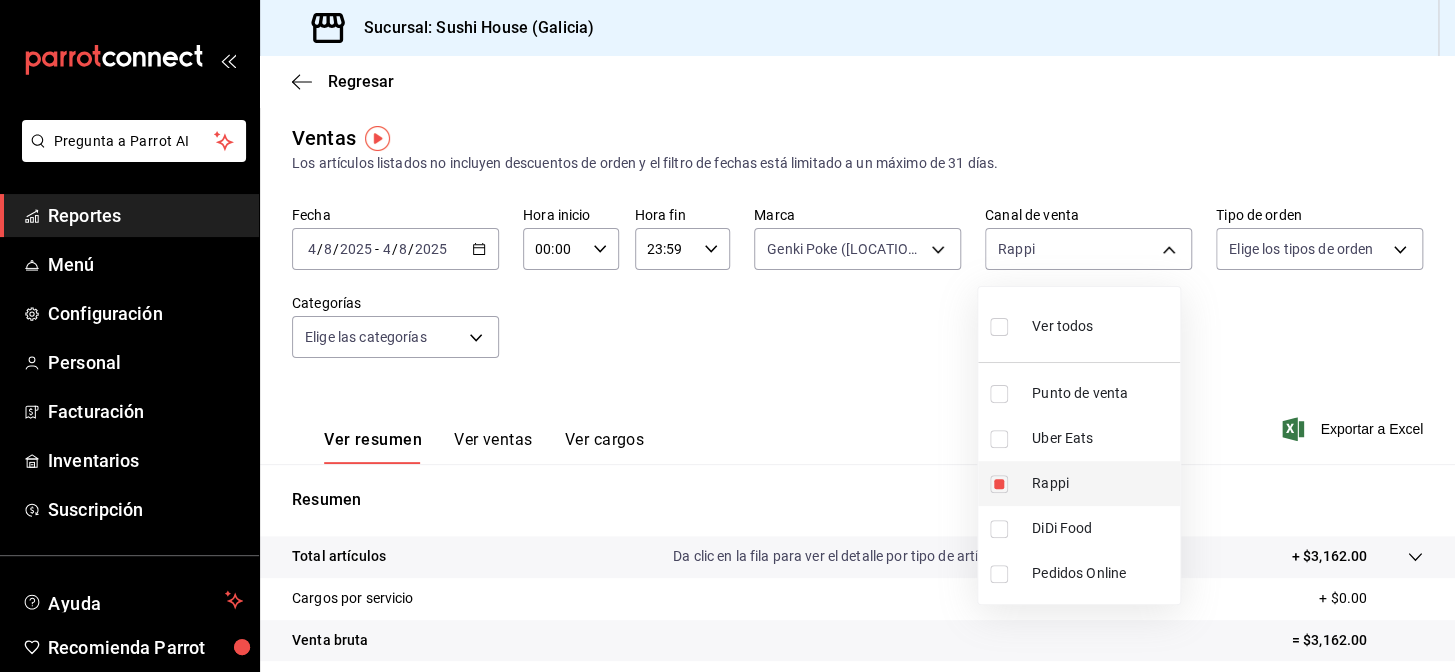 click on "Rappi" at bounding box center (1102, 483) 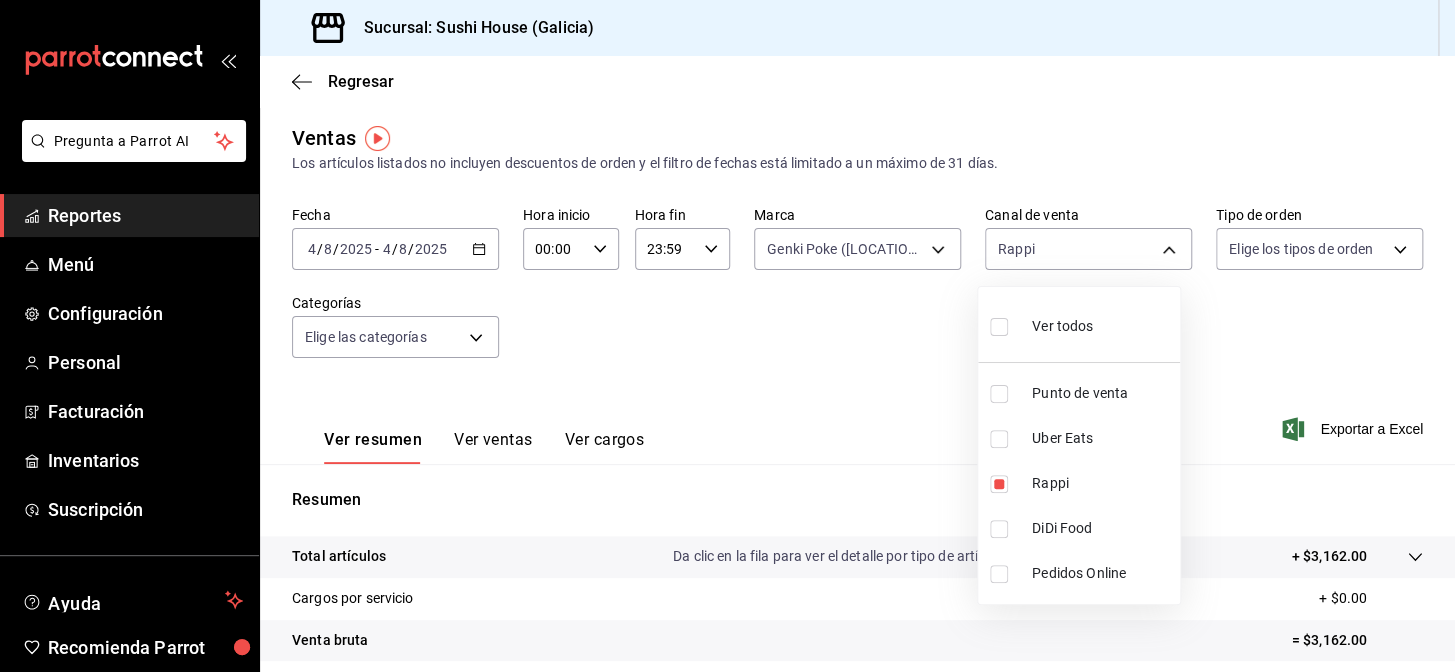 type 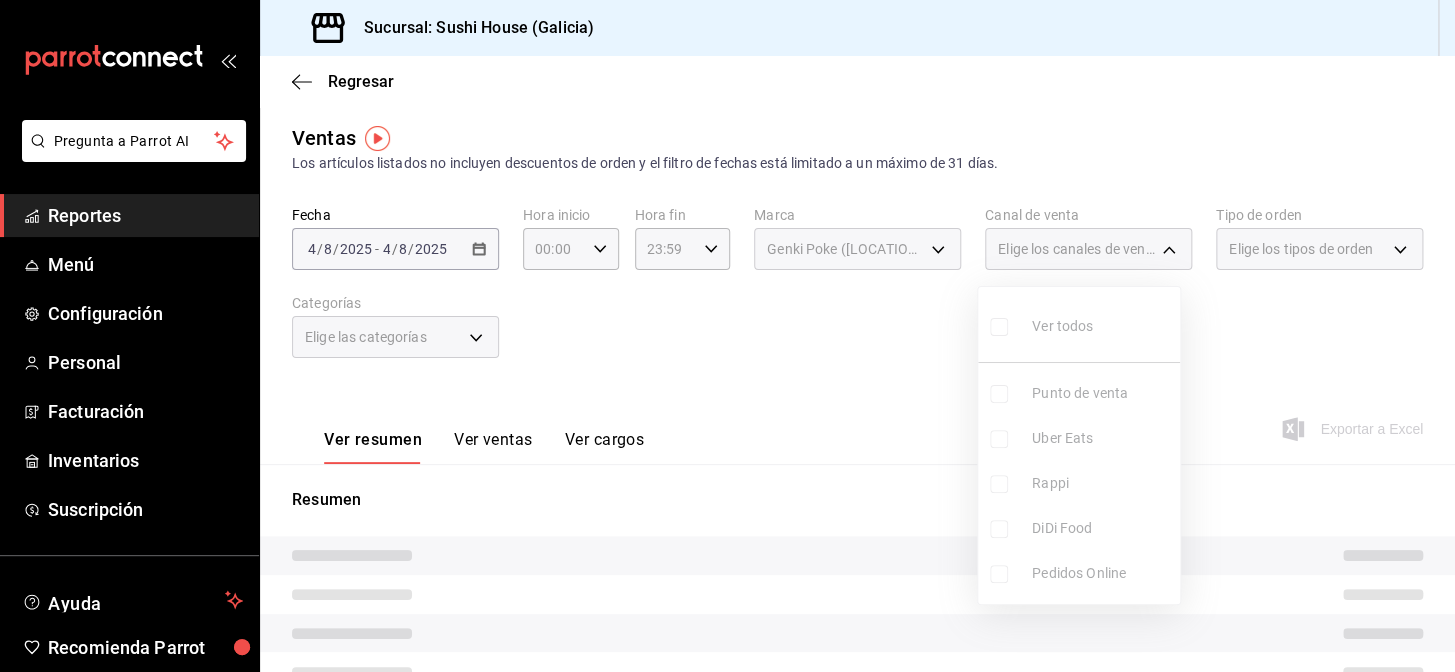 click at bounding box center [727, 336] 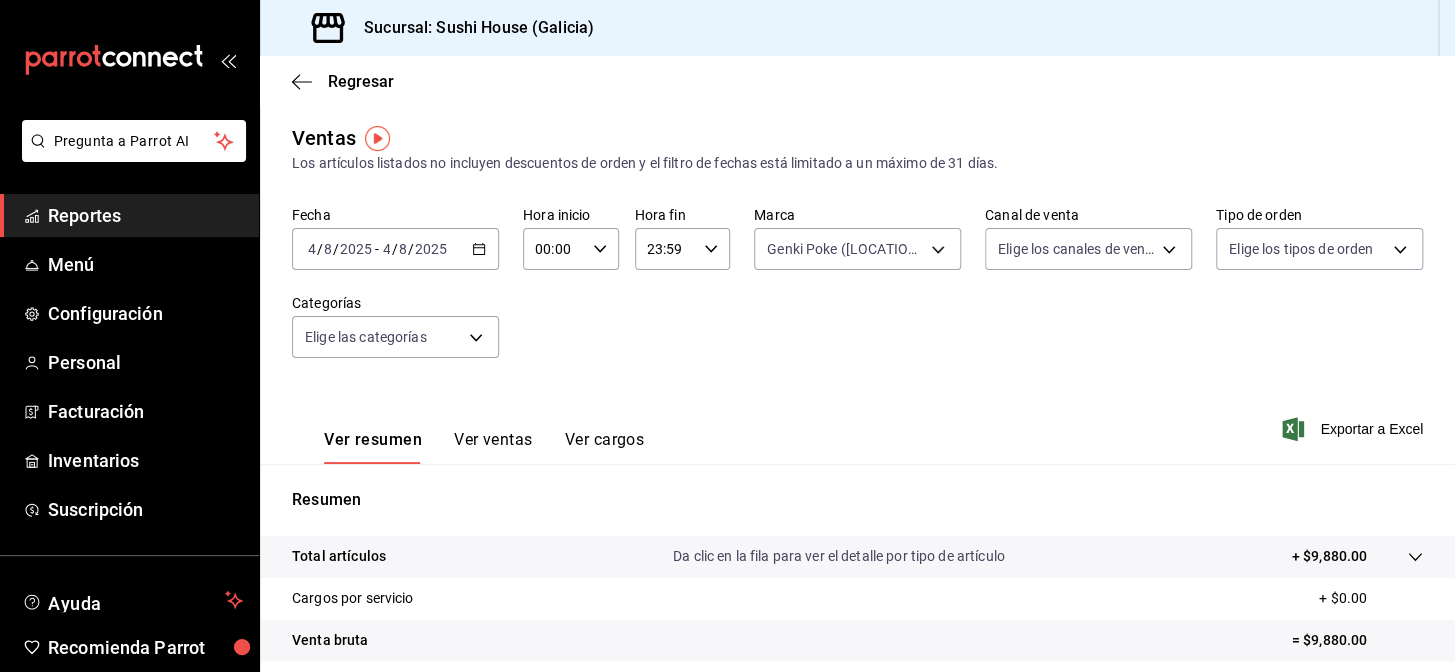 click on "Pregunta a Parrot AI Reportes   Menú   Configuración   Personal   Facturación   Inventarios   Suscripción   Ayuda Recomienda Parrot   [STATE] Encargado   Sugerir nueva función   Sucursal: Sushi House ([STATE]) Regresar Ventas Los artículos listados no incluyen descuentos de orden y el filtro de fechas está limitado a un máximo de 31 días. Fecha [DATE] [TIME] - [DATE] [TIME] Hora inicio [TIME] Hora inicio Hora fin [TIME] Hora fin Marca Genki Poke ([STATE]) [UUID] Canal de venta Elige los canales de venta Tipo de orden Elige los tipos de orden Categorías Elige las categorías Ver resumen Ver ventas Ver cargos Exportar a Excel Resumen Total artículos Da clic en la fila para ver el detalle por tipo de artículo + $9,880.00 Cargos por servicio + $0.00 Venta bruta = $9,880.00 Descuentos totales - $2,248.15 Certificados de regalo - $0.00 Venta total = $7,631.85 Impuestos - $1,052.67 Venta neta = $6,579.18 Pregunta a Parrot AI Reportes   Menú     Personal" at bounding box center [727, 336] 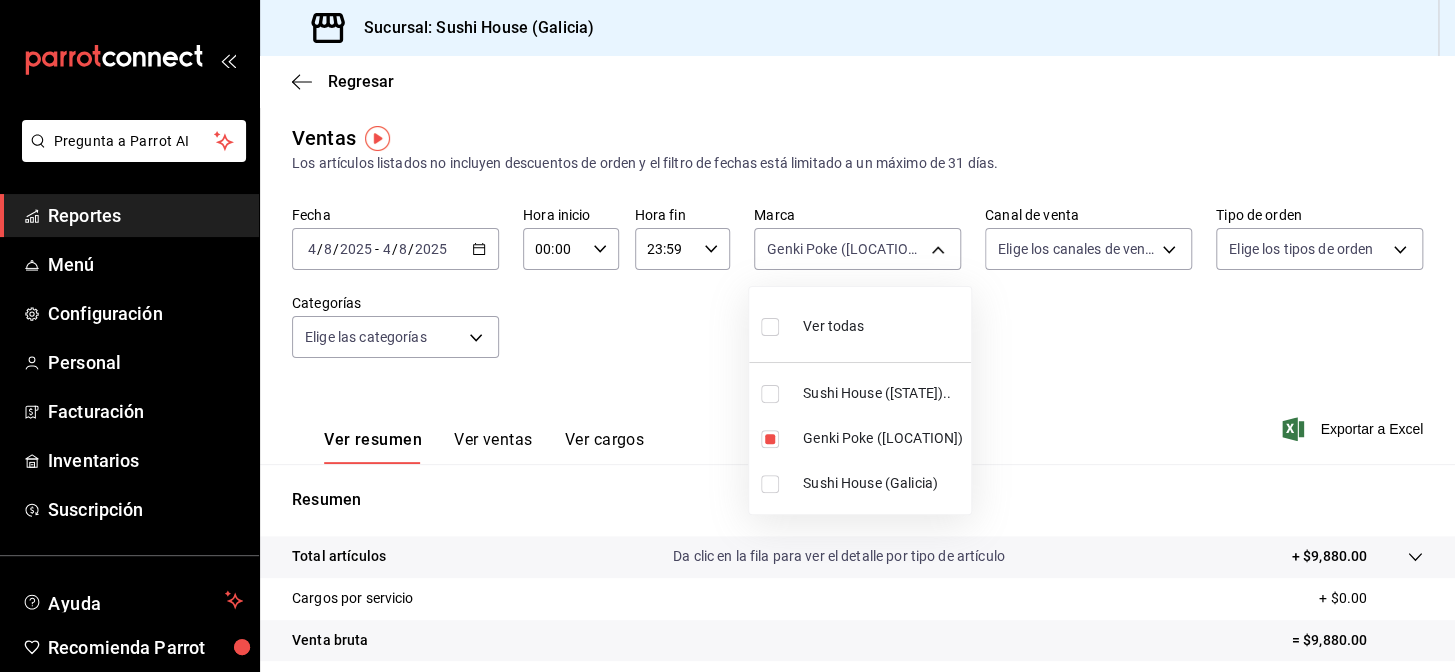 click on "Ver todas" at bounding box center [860, 324] 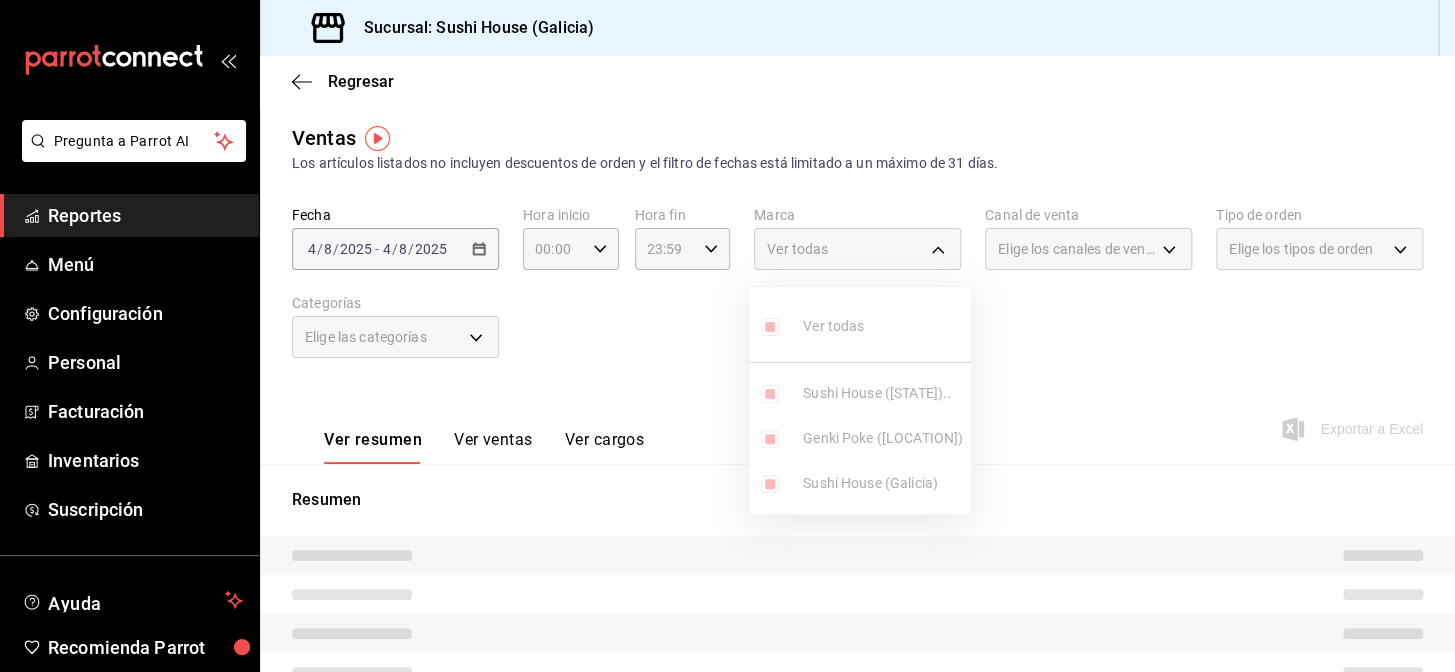 click at bounding box center [727, 336] 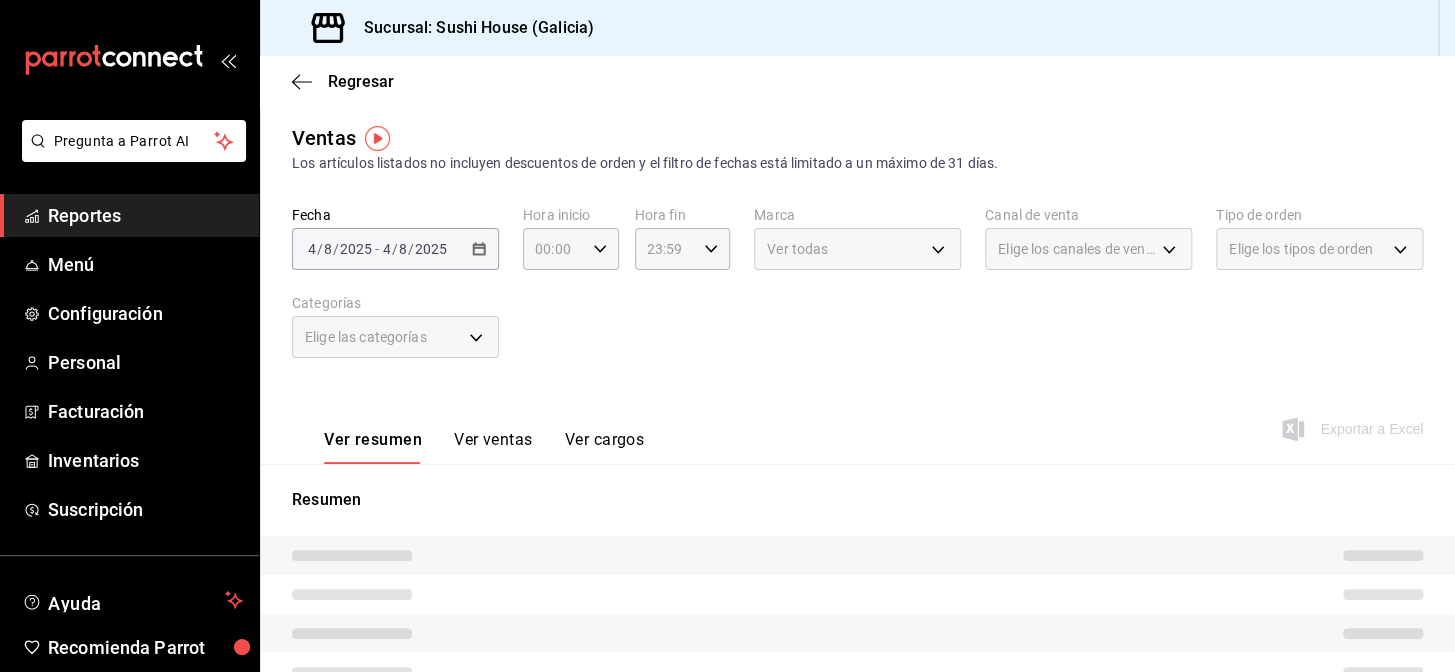 click on "Elige los tipos de orden" at bounding box center [1301, 249] 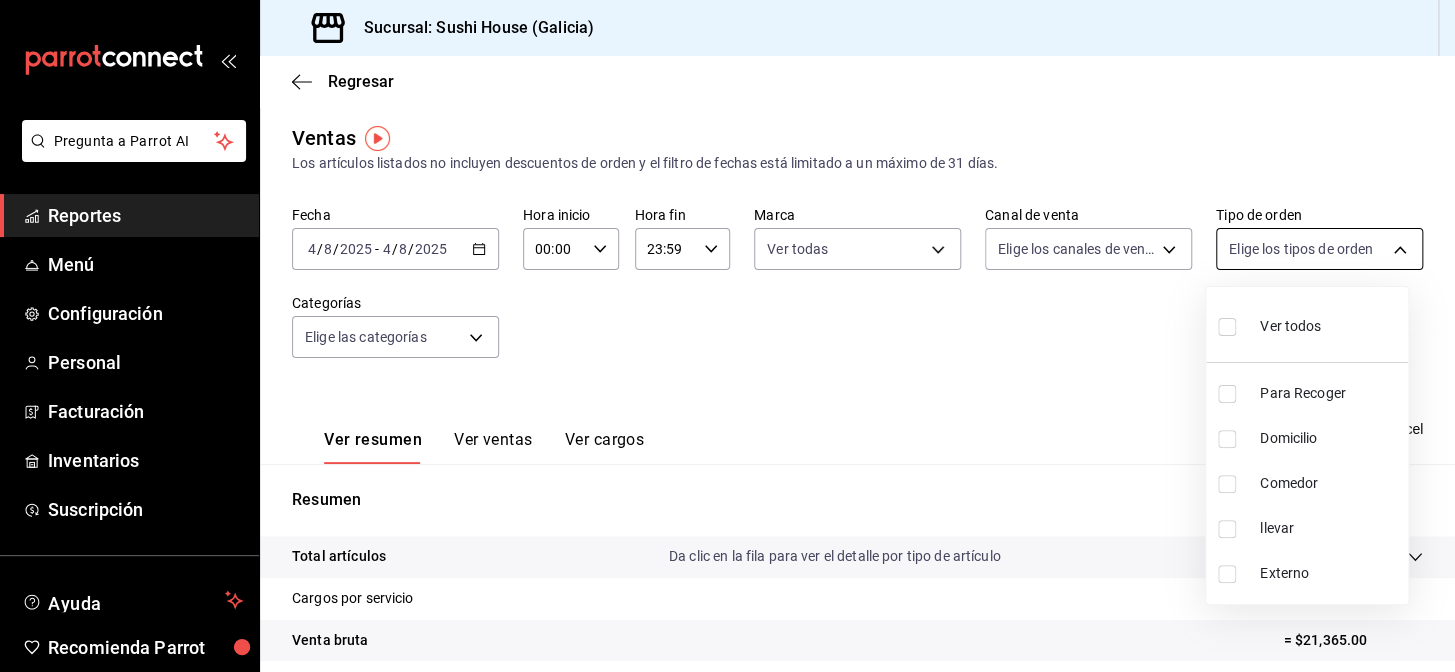 click on "Pregunta a Parrot AI Reportes   Menú   Configuración   Personal   Facturación   Inventarios   Suscripción   Ayuda Recomienda Parrot   [LOCATION] Encargado   Sugerir nueva función   Sucursal: Sushi House ([LOCATION]) Regresar Ventas Los artículos listados no incluyen descuentos de orden y el filtro de fechas está limitado a un máximo de 31 días. Fecha [DATE] [DATE] / [DATE] - [DATE] [DATE] / [DATE] Hora inicio [TIME] Hora inicio Hora fin [TIME] Hora fin Marca Ver todas [UUID],[UUID],[UUID] Canal de venta Elige los canales de venta Tipo de orden Elige los tipos de orden Categorías Elige las categorías Ver resumen Ver ventas Ver cargos Exportar a Excel Resumen Total artículos Da clic en la fila para ver el detalle por tipo de artículo + $21,325.00 Cargos por servicio + $40.00 Venta bruta = $21,365.00 Descuentos totales - $4,071.88 Certificados de regalo - $0.00 Venta total = $17,293.12 Impuestos - $2,385.26 Reportes" at bounding box center [727, 336] 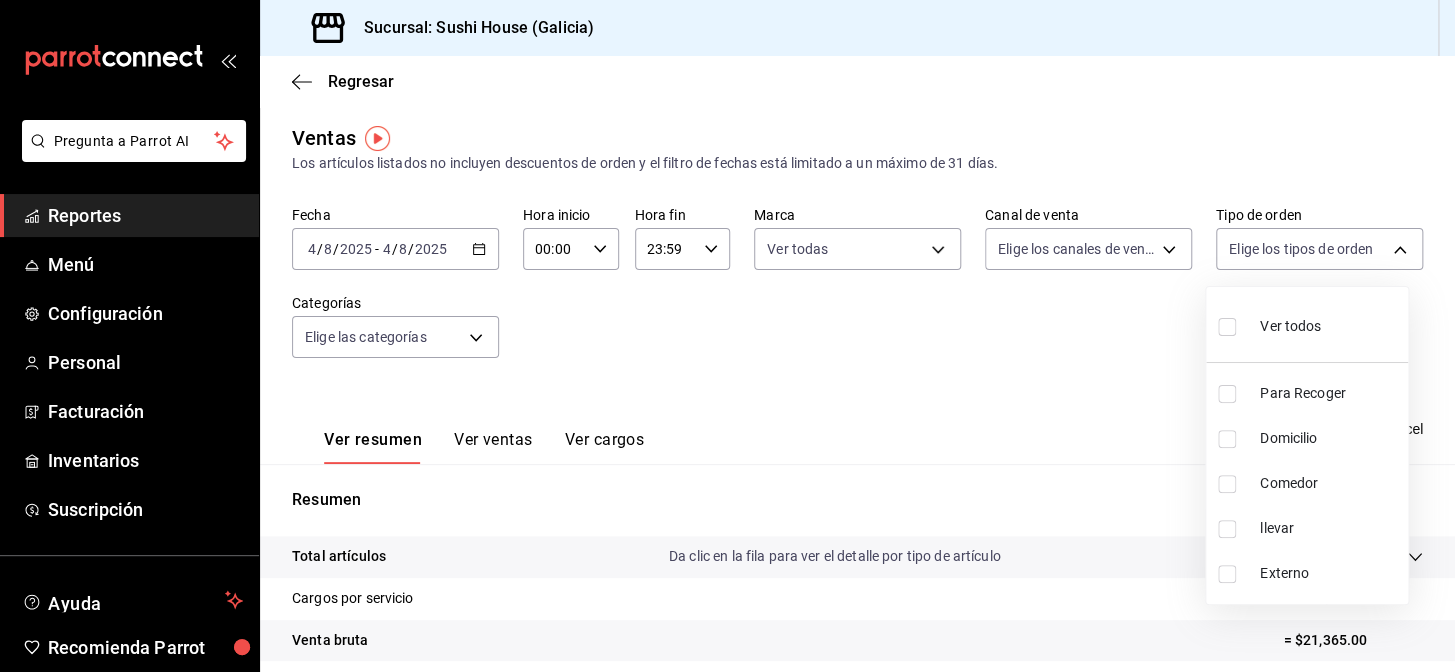 click on "Domicilio" at bounding box center (1307, 438) 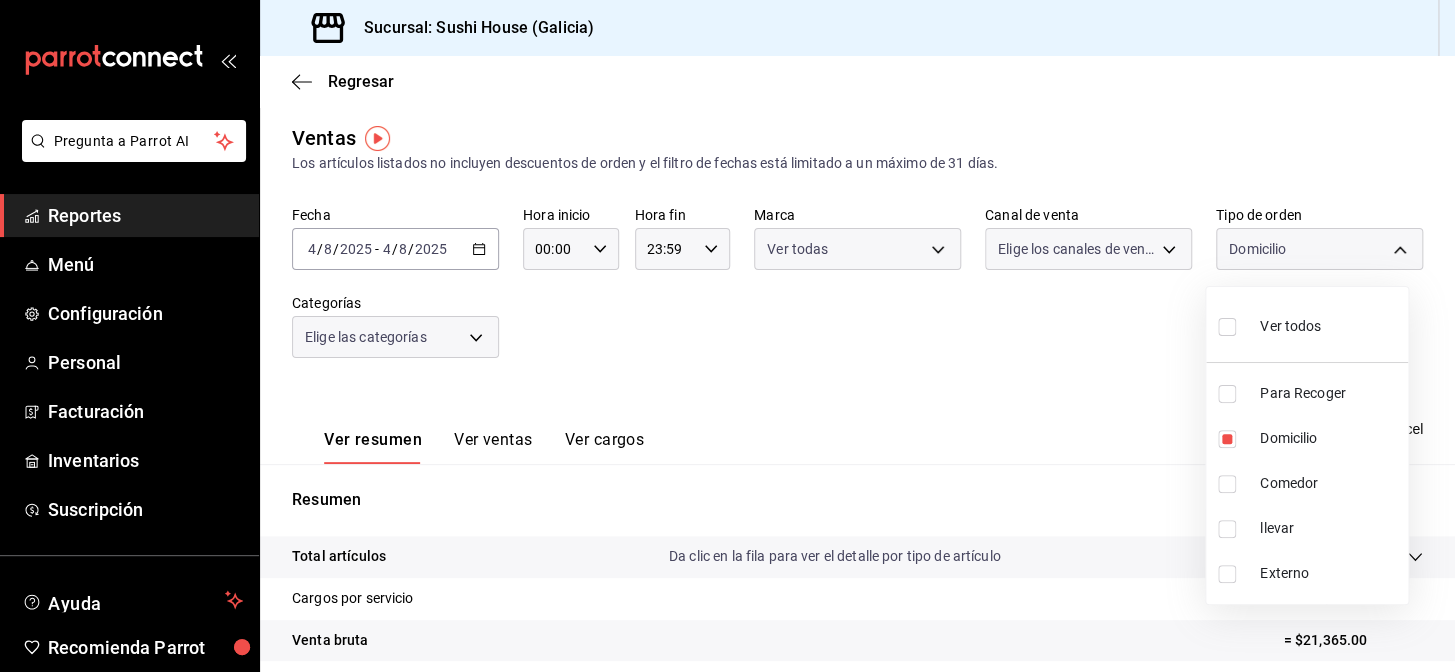 click at bounding box center (727, 336) 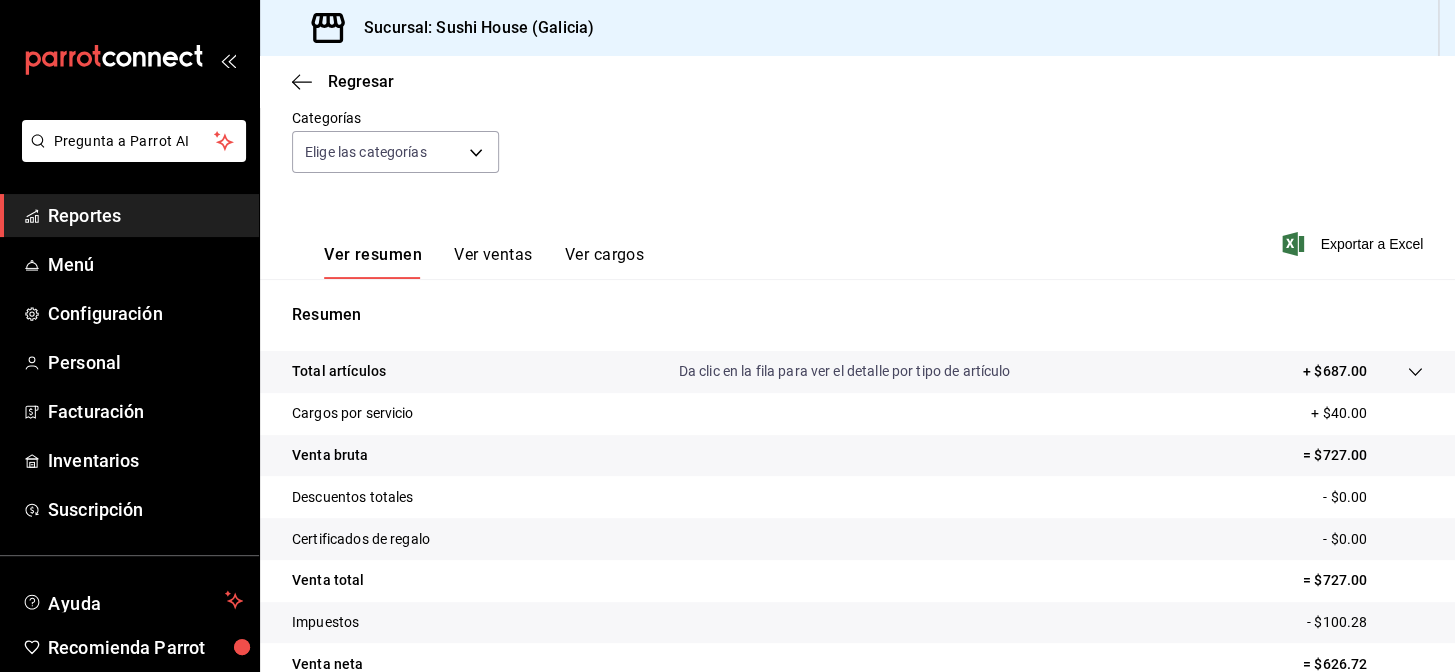 scroll, scrollTop: 13, scrollLeft: 0, axis: vertical 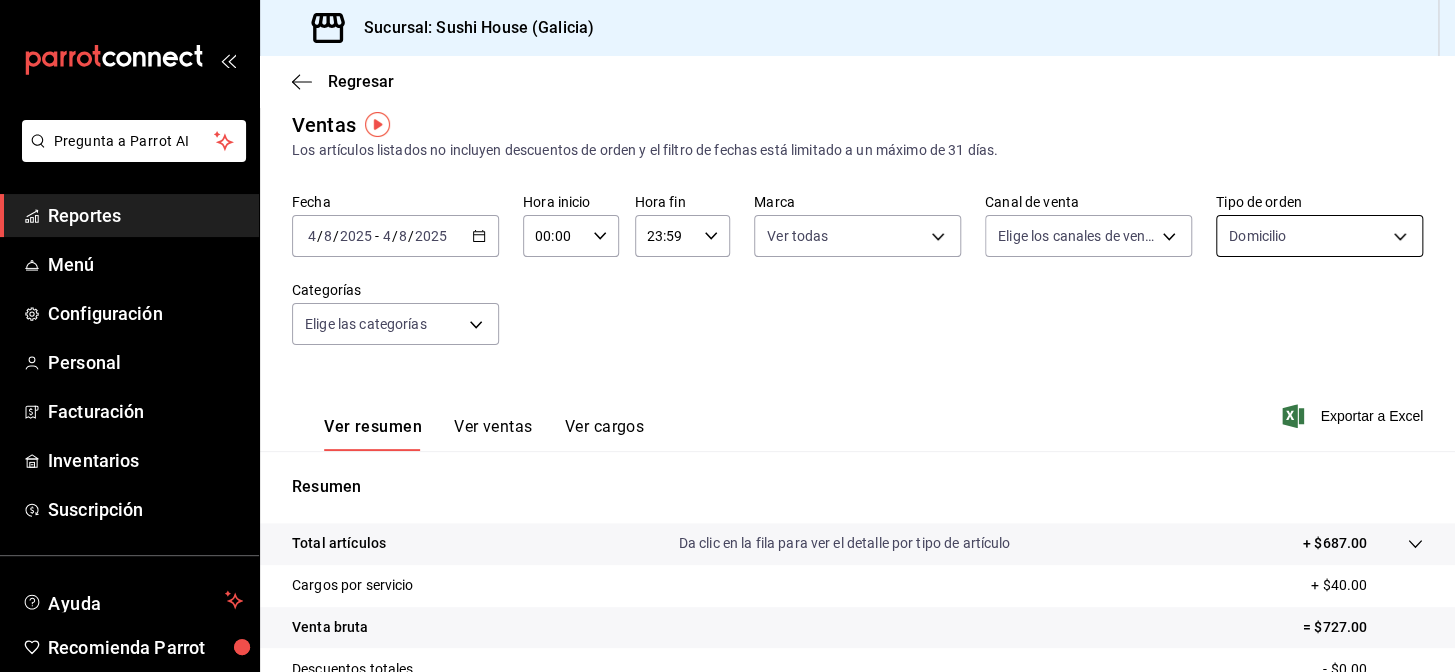 click on "Pregunta a Parrot AI Reportes   Menú   Configuración   Personal   Facturación   Inventarios   Suscripción   Ayuda Recomienda Parrot   [LOCATION] Encargado   Sugerir nueva función   Sucursal: Sushi House ([LOCATION]) Regresar Ventas Los artículos listados no incluyen descuentos de orden y el filtro de fechas está limitado a un máximo de 31 días. Fecha [DATE] [DATE] / [DATE] - [DATE] [DATE] / [DATE] Hora inicio [TIME] Hora inicio Hora fin [TIME] Hora fin Marca Ver todas [UUID],[UUID],[UUID] Canal de venta Elige los canales de venta Tipo de orden Domicilio [UUID] Categorías Elige las categorías Ver resumen Ver ventas Ver cargos Exportar a Excel Resumen Total artículos Da clic en la fila para ver el detalle por tipo de artículo + $687.00 Cargos por servicio + $40.00 Venta bruta = $727.00 Descuentos totales - $0.00 Certificados de regalo - $0.00 Venta total = $727.00 Impuestos - $100.28" at bounding box center (727, 336) 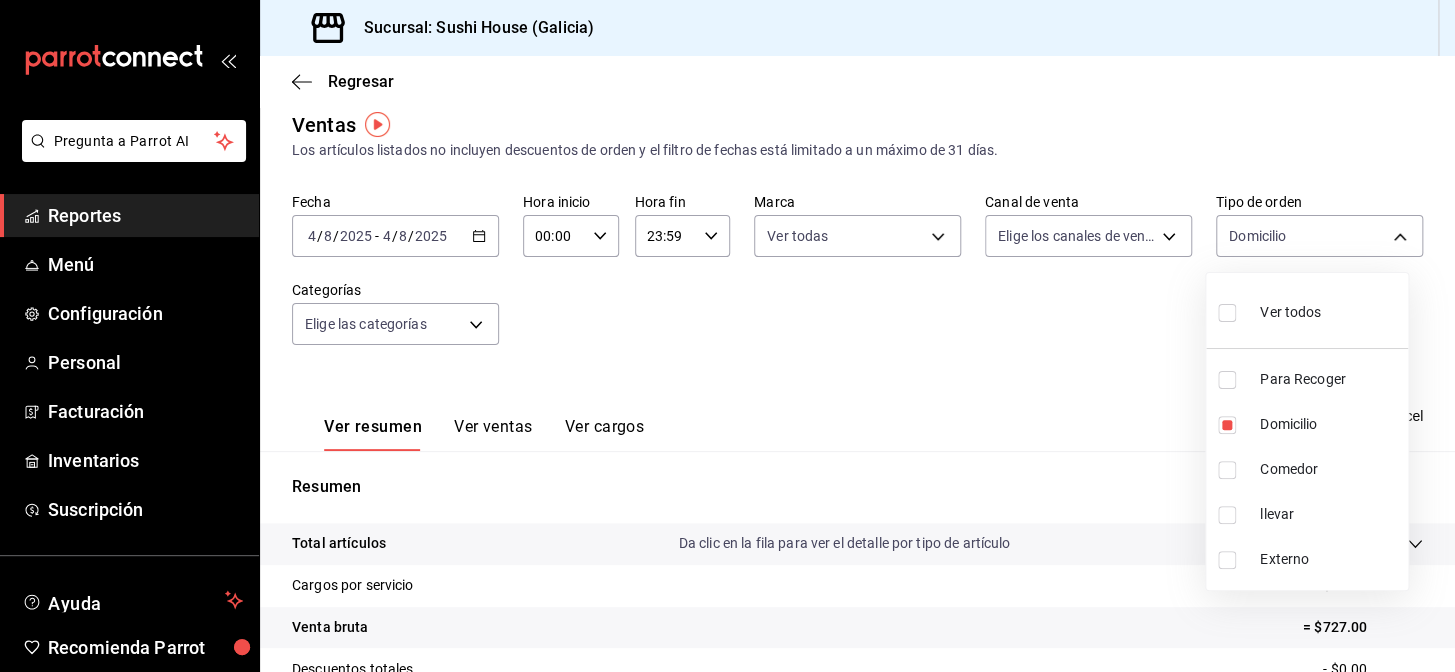 click on "Ver todos" at bounding box center [1290, 312] 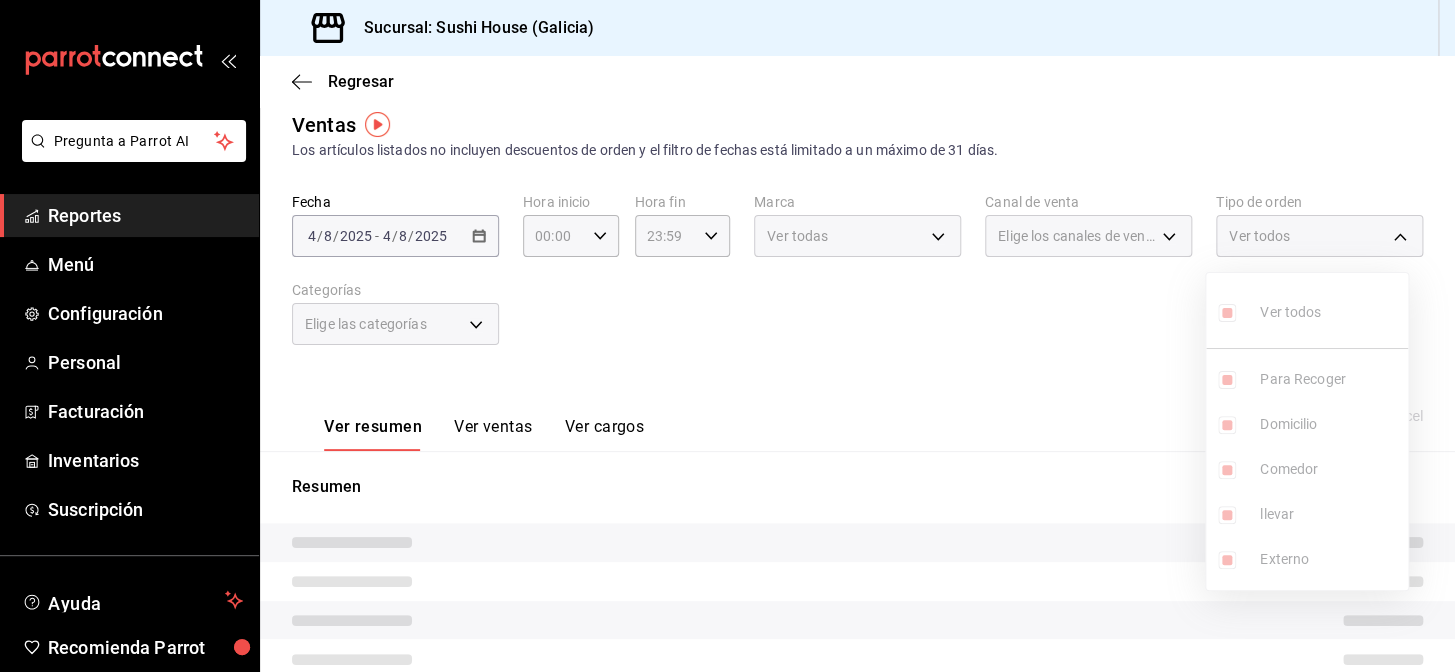 click at bounding box center [727, 336] 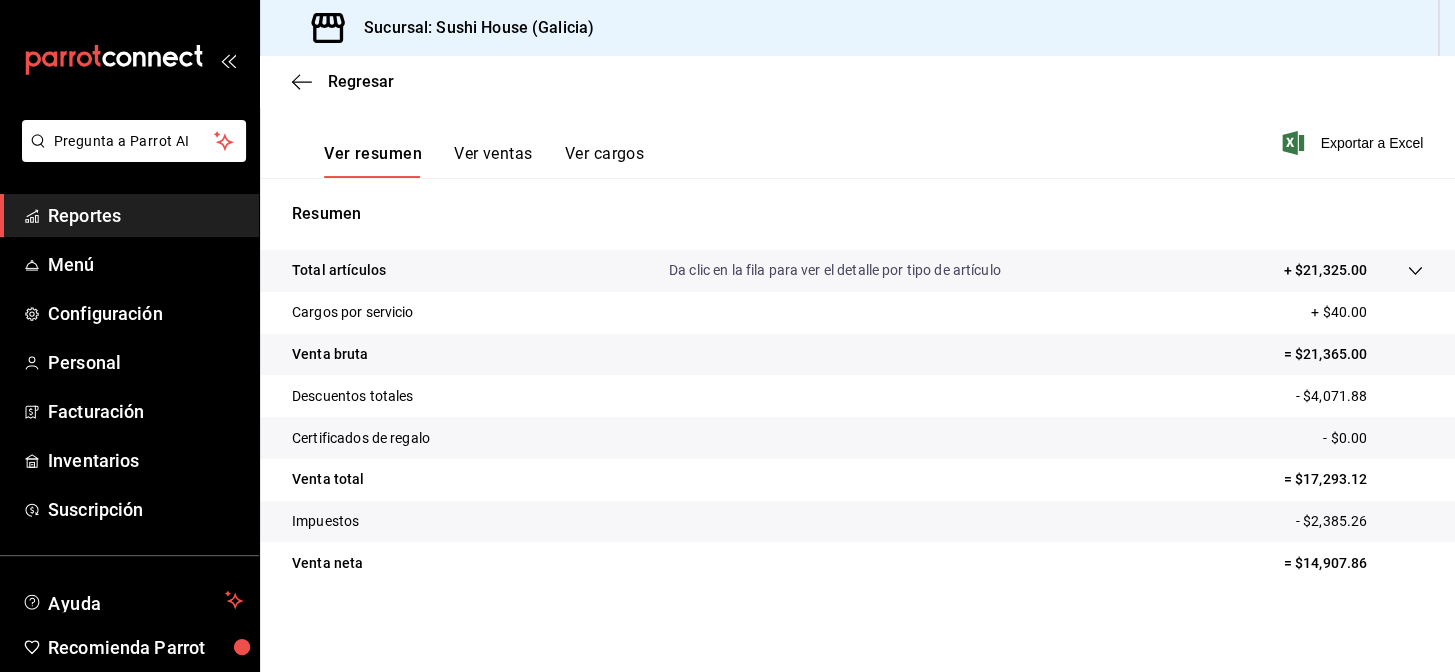 scroll, scrollTop: 0, scrollLeft: 0, axis: both 